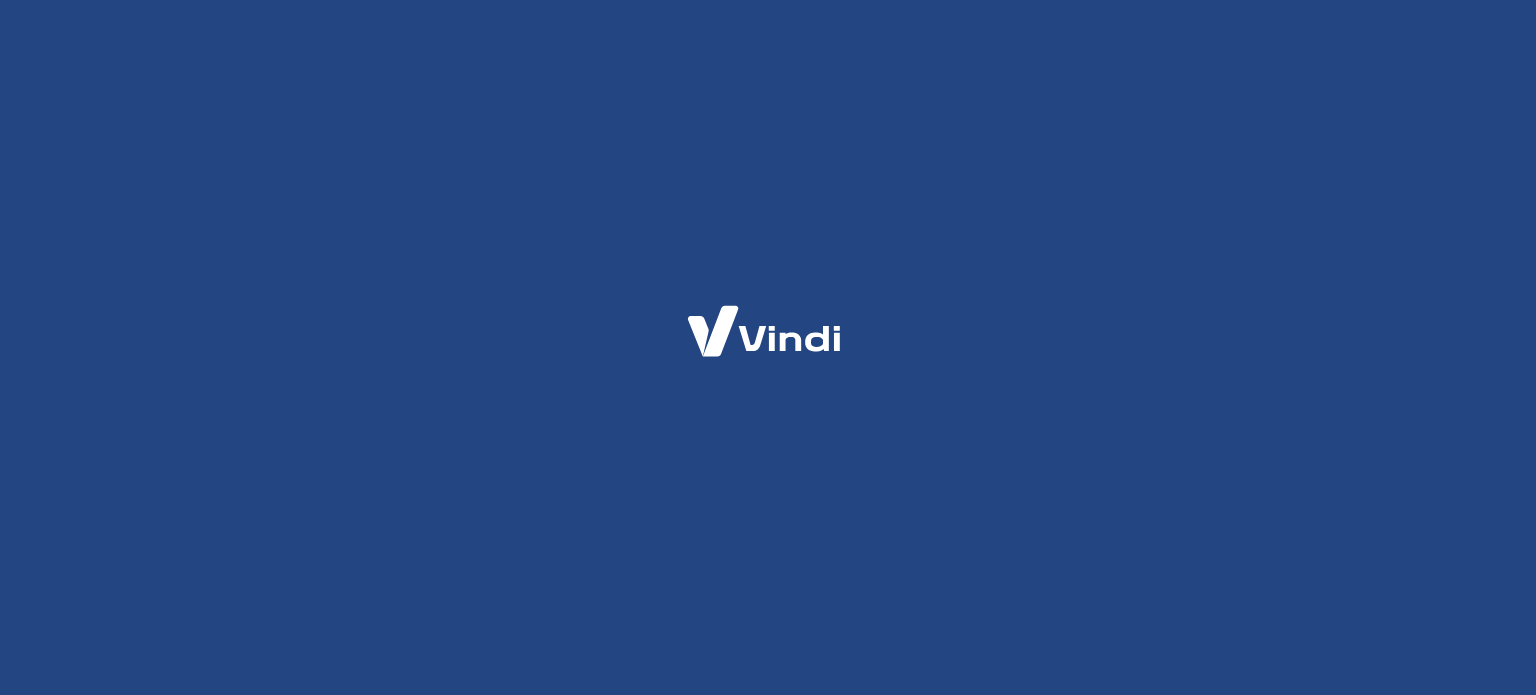 scroll, scrollTop: 0, scrollLeft: 0, axis: both 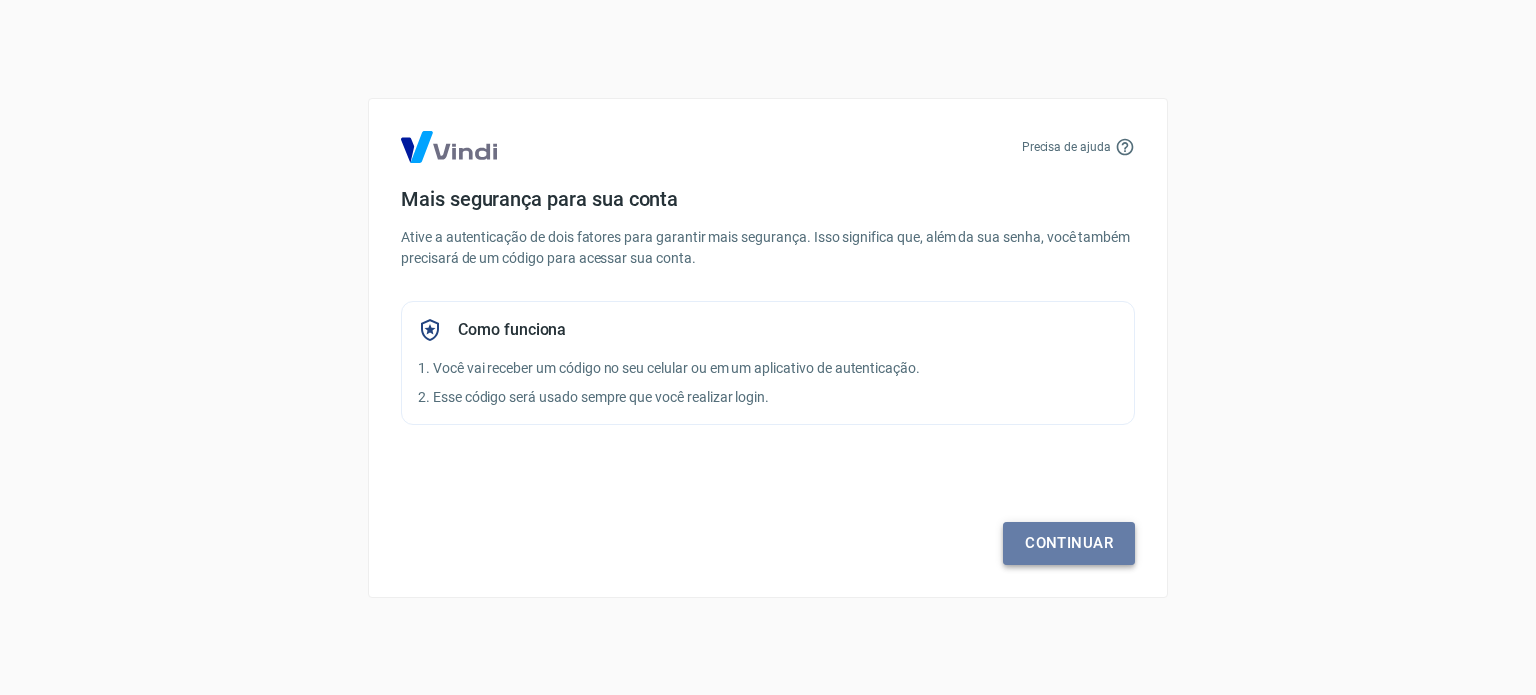 click on "Continuar" at bounding box center [1069, 543] 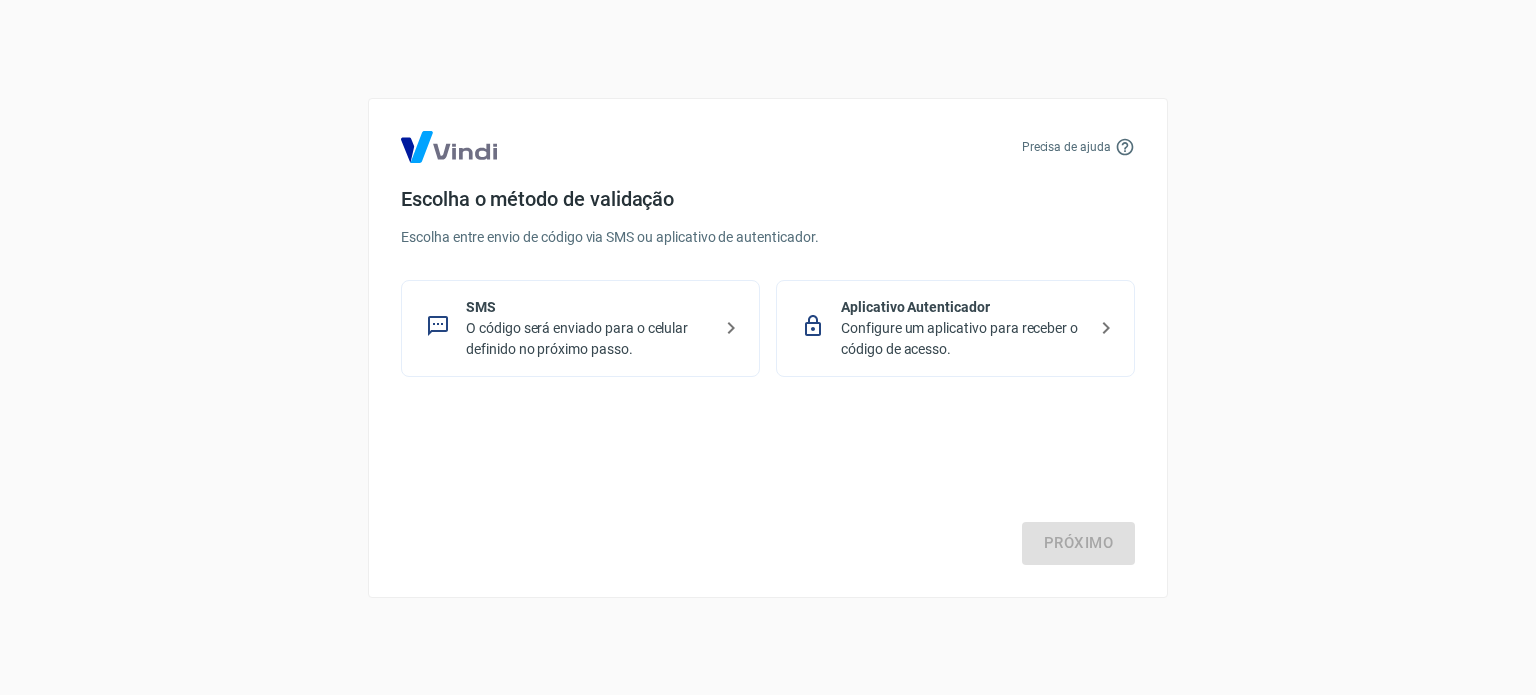 click on "Configure um aplicativo para receber o código de acesso." at bounding box center [963, 339] 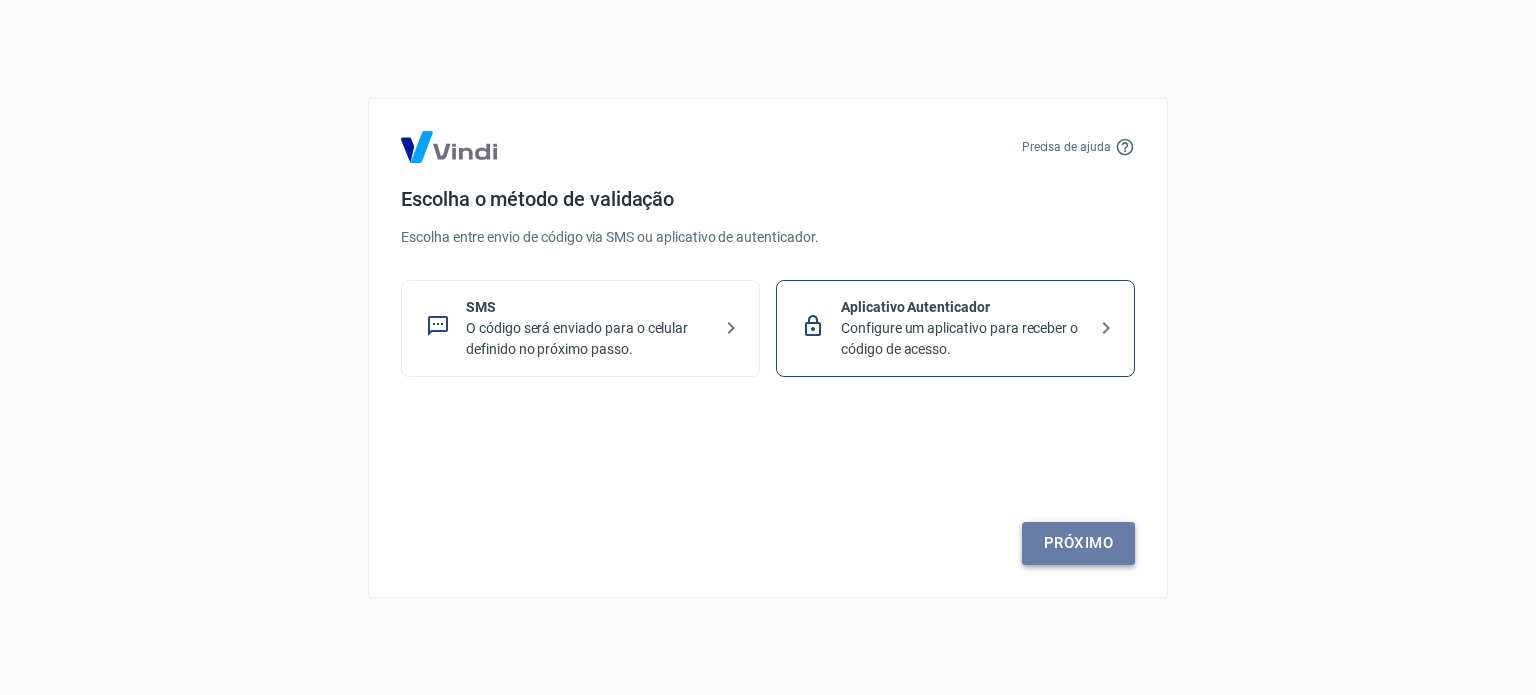 click on "Próximo" at bounding box center (1078, 543) 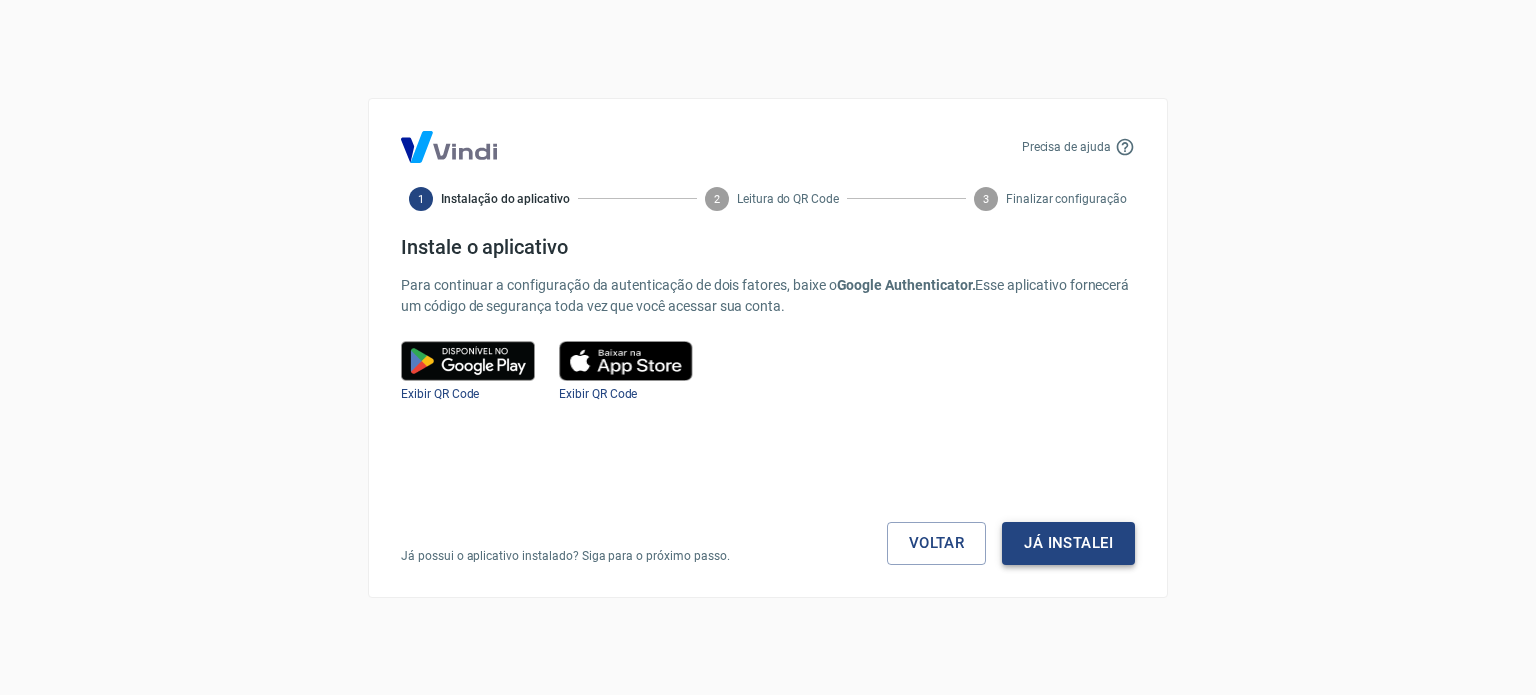 click on "Já instalei" at bounding box center [1068, 543] 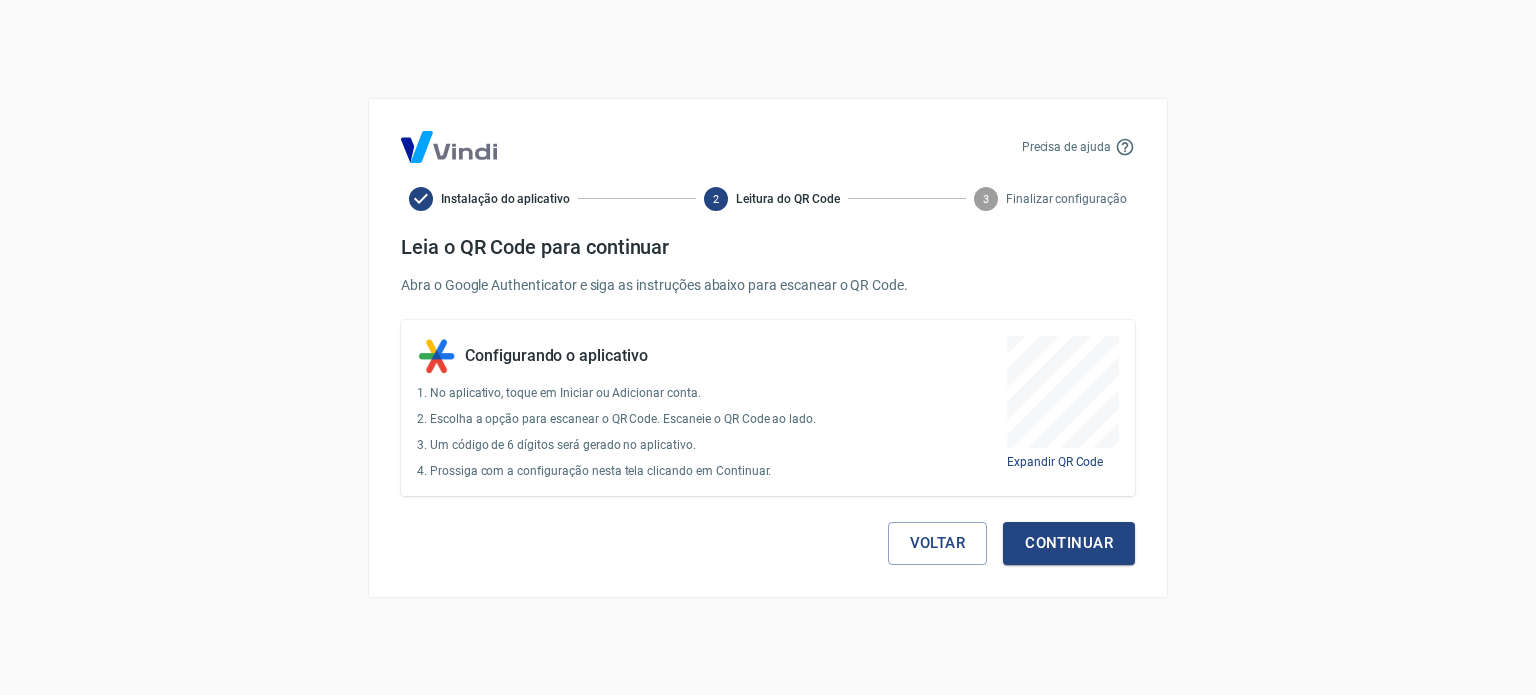 click on "Continuar" at bounding box center (1069, 543) 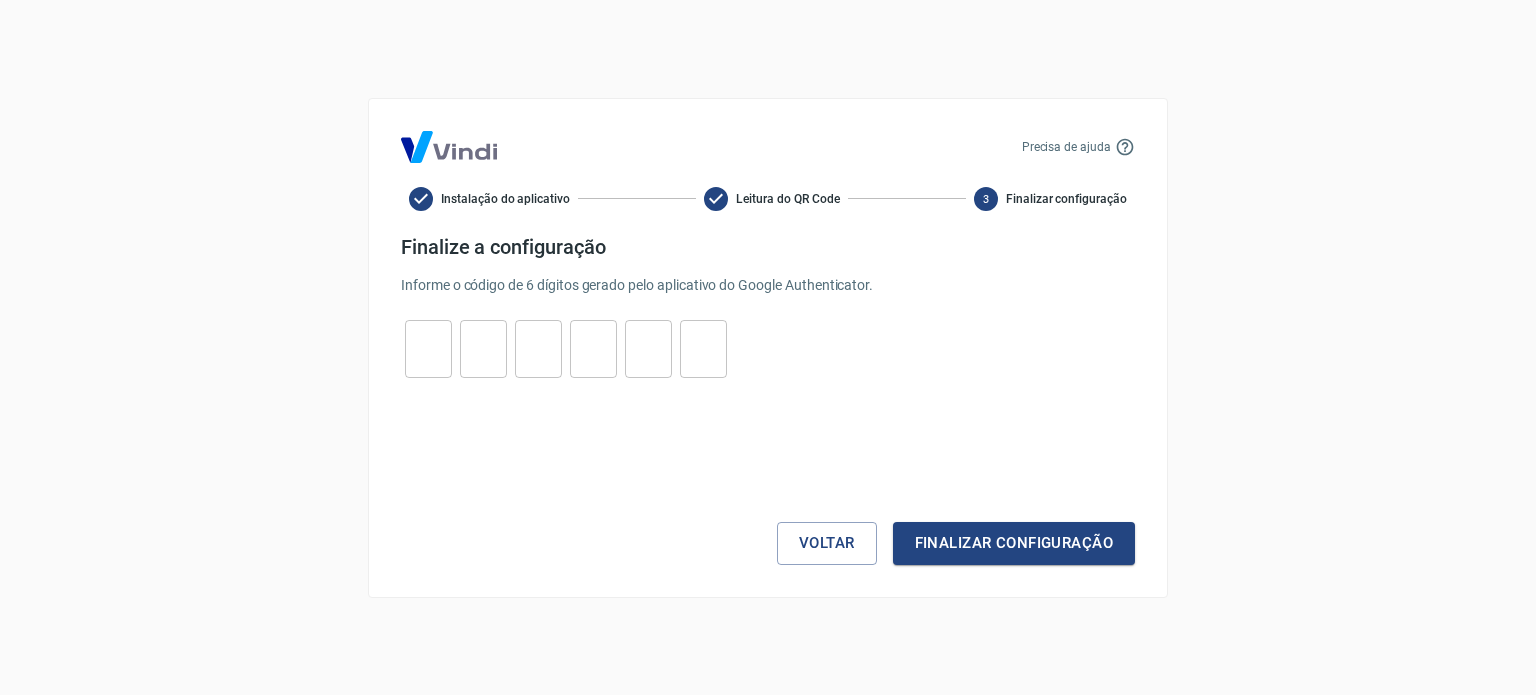 click at bounding box center (428, 348) 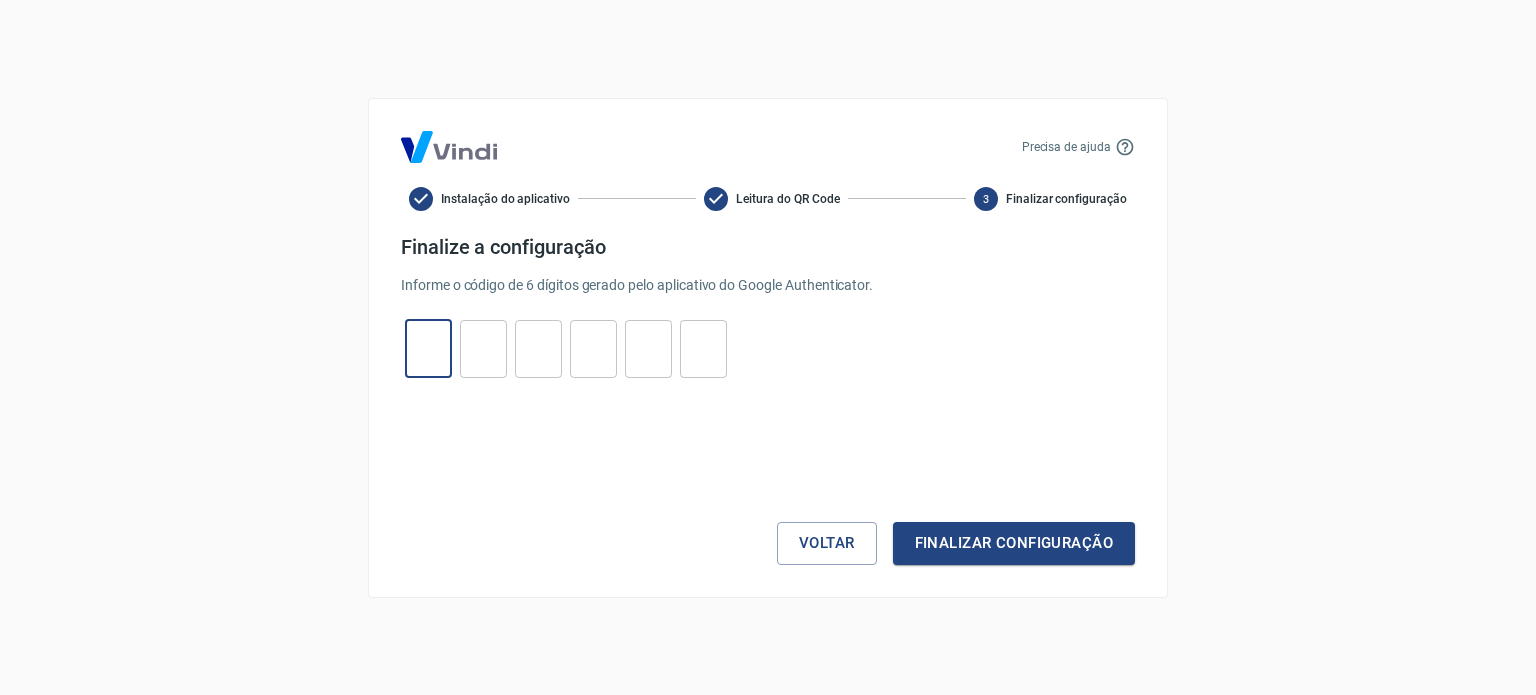 click at bounding box center [483, 348] 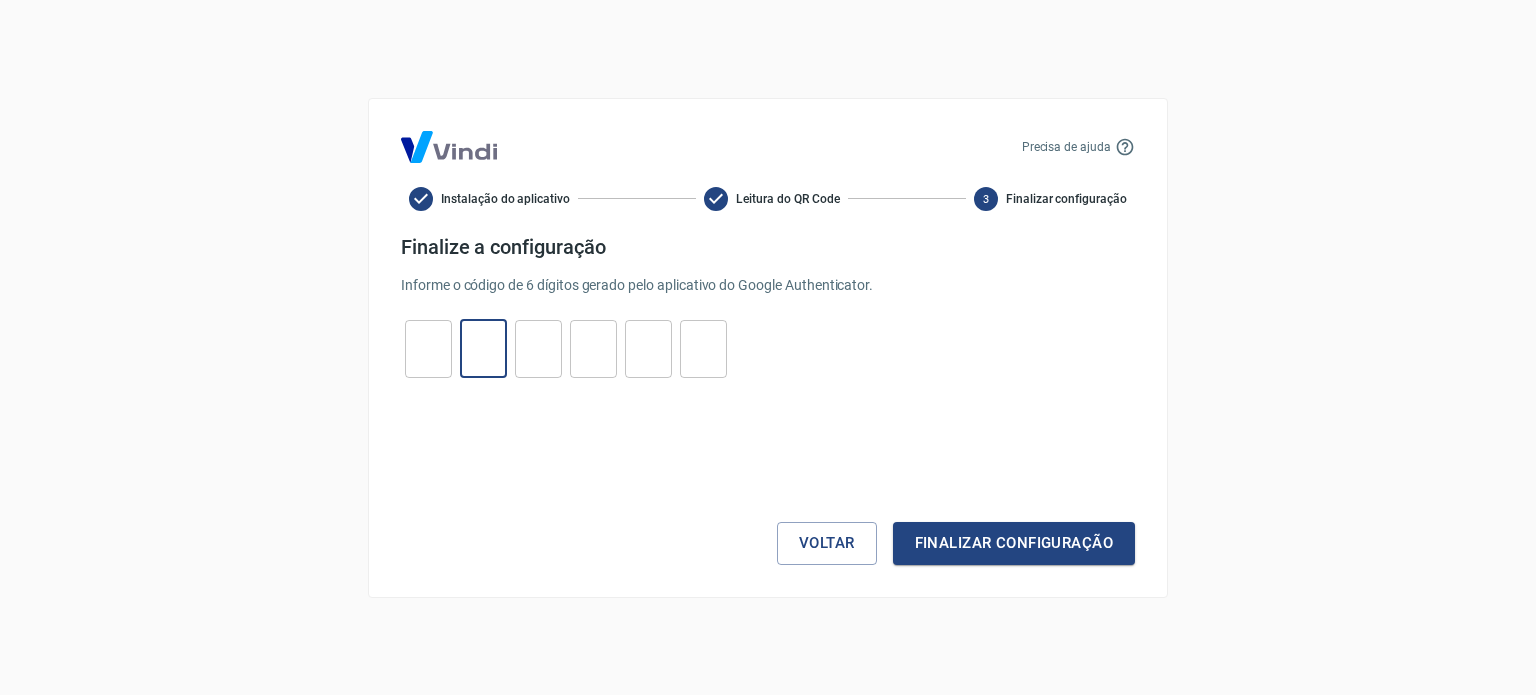click at bounding box center [428, 348] 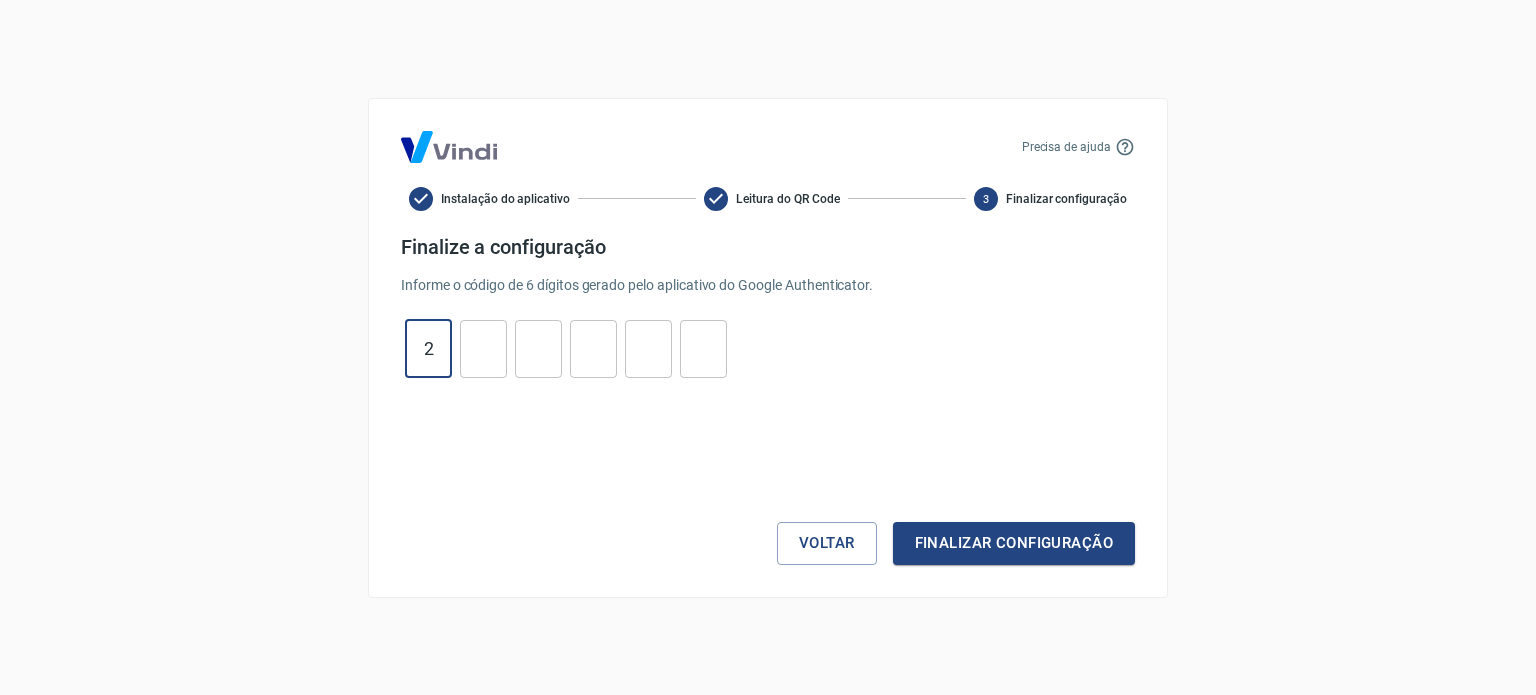 type on "2" 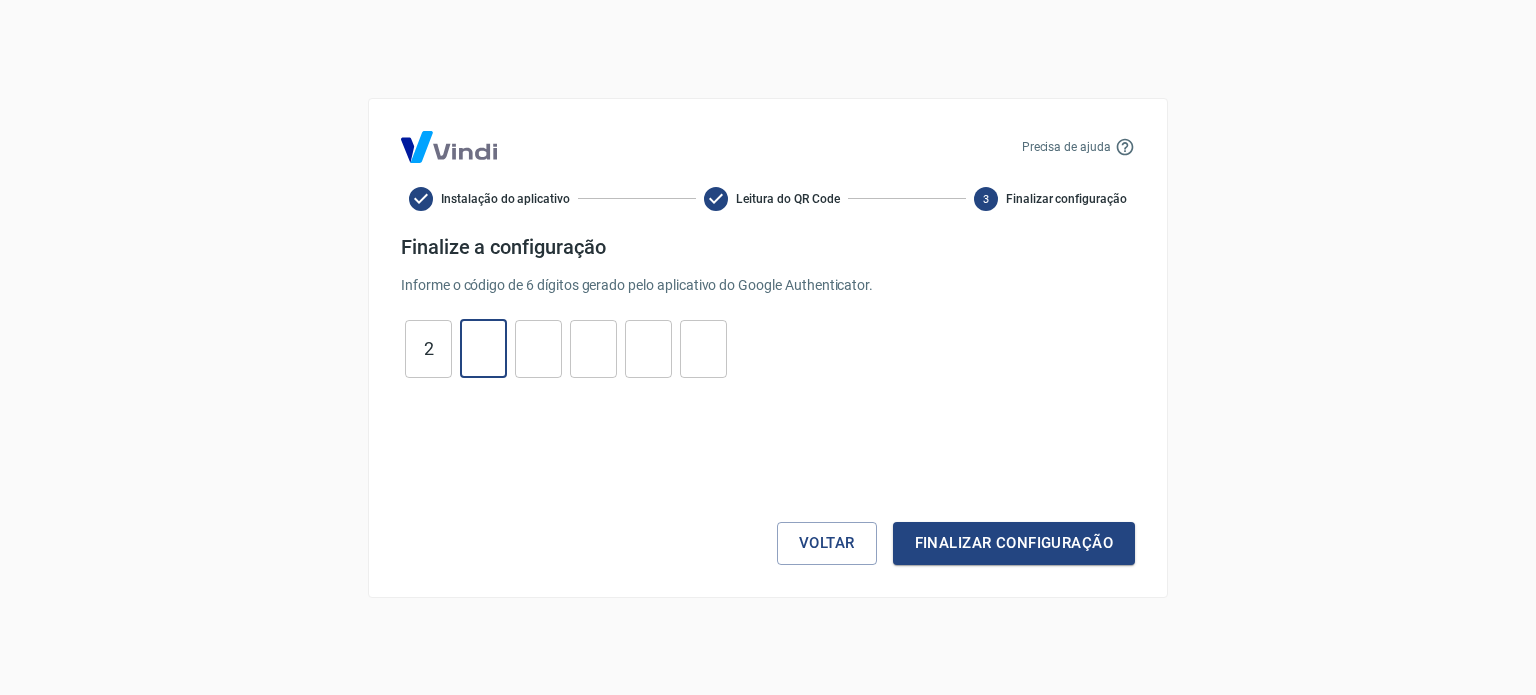 type on "7" 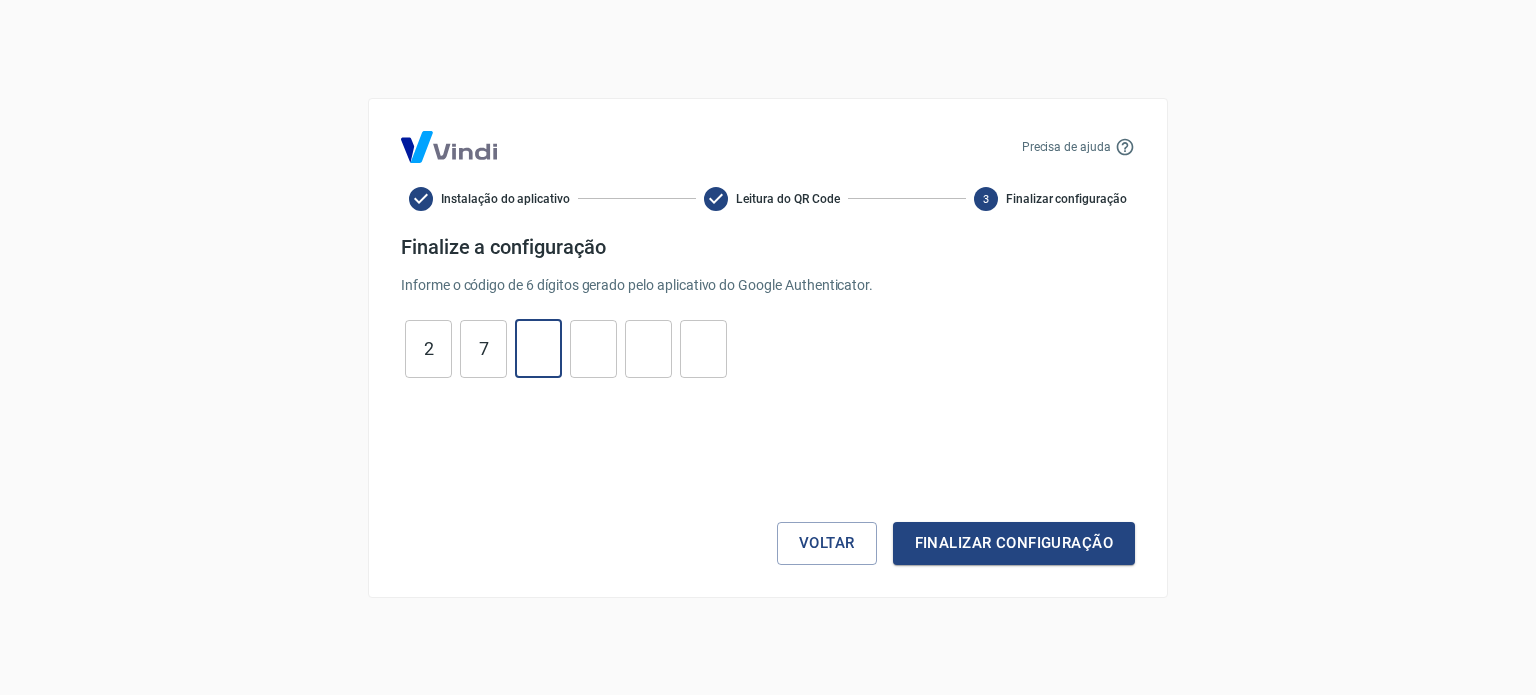 type on "2" 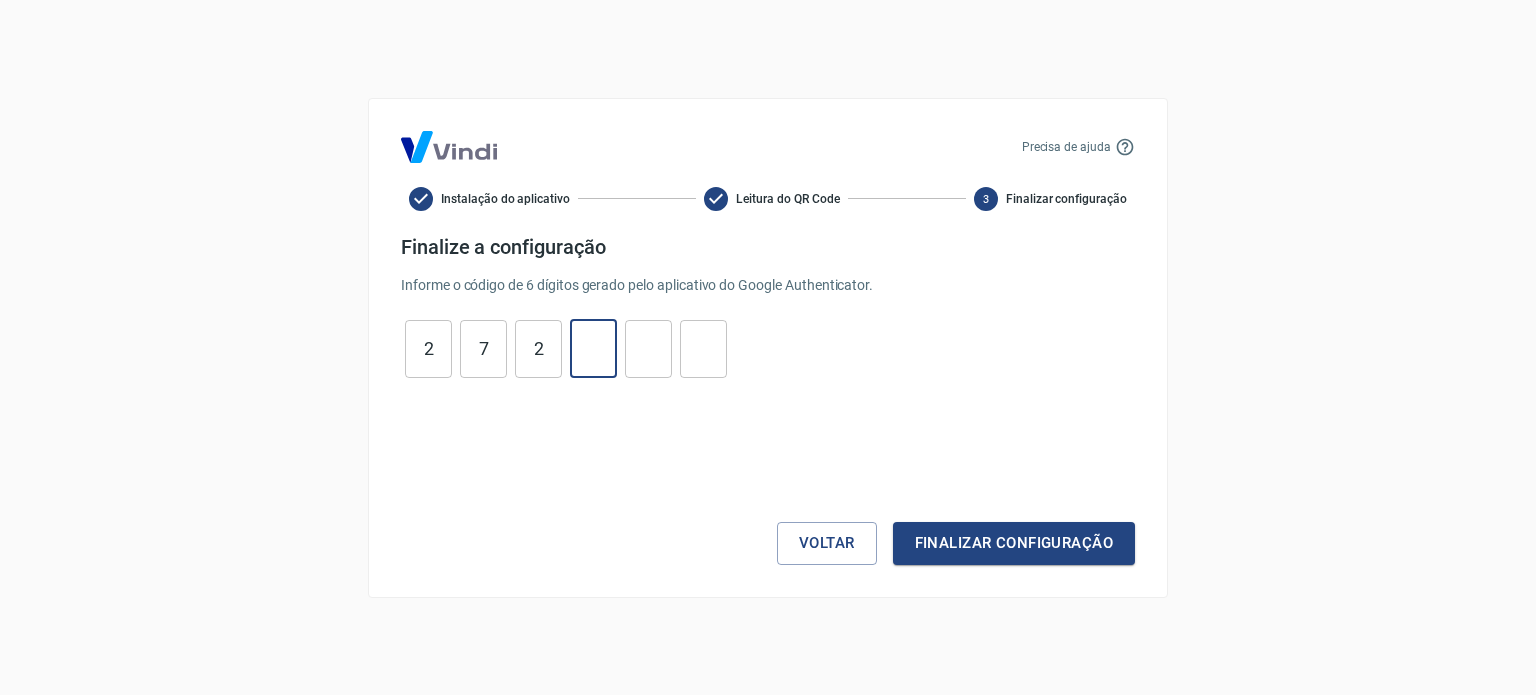 type on "3" 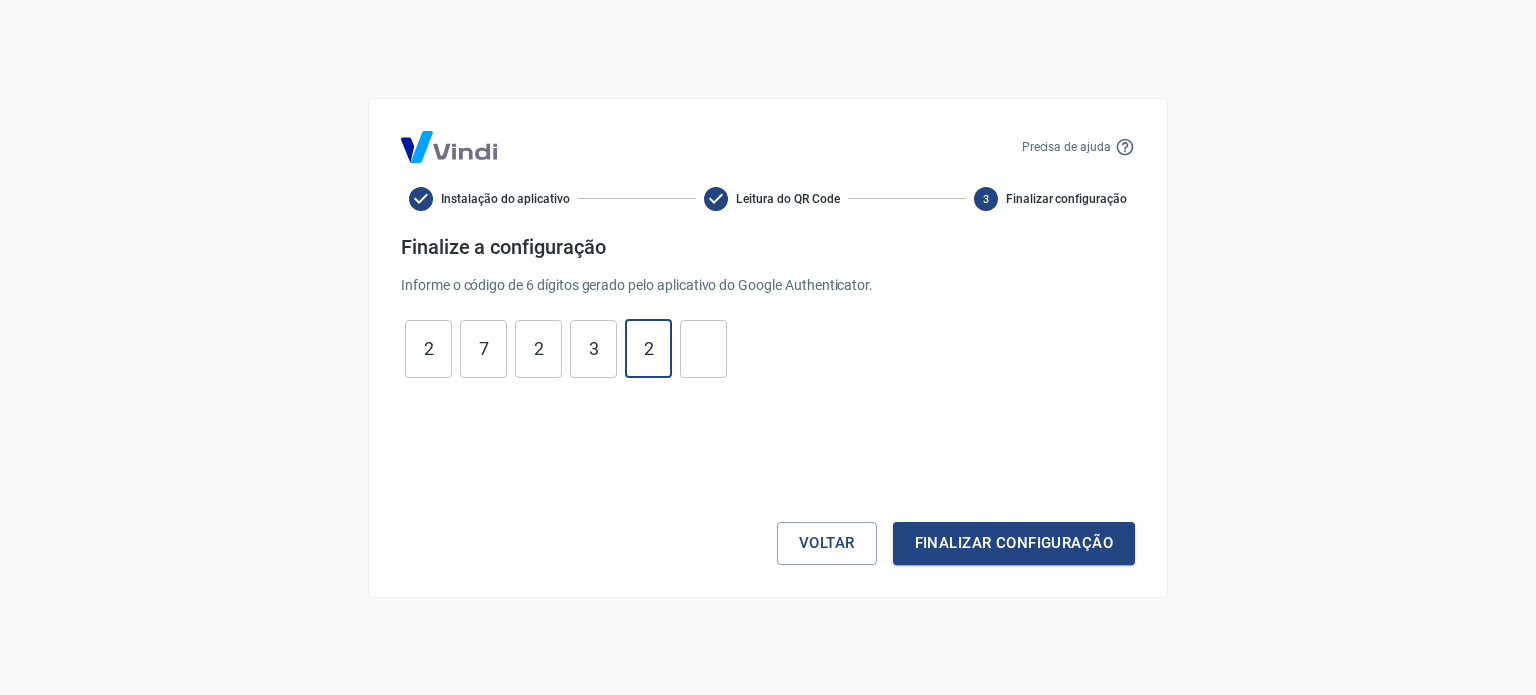 type on "2" 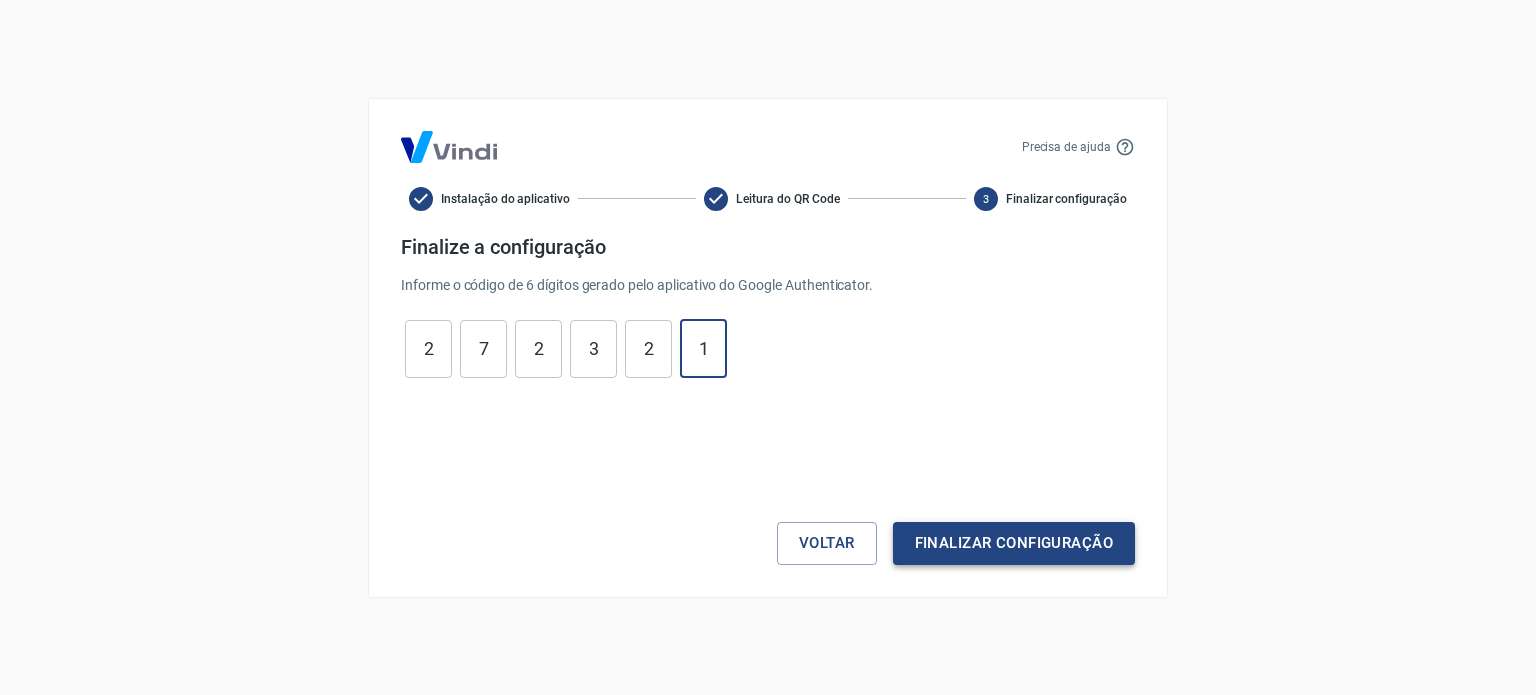 type on "1" 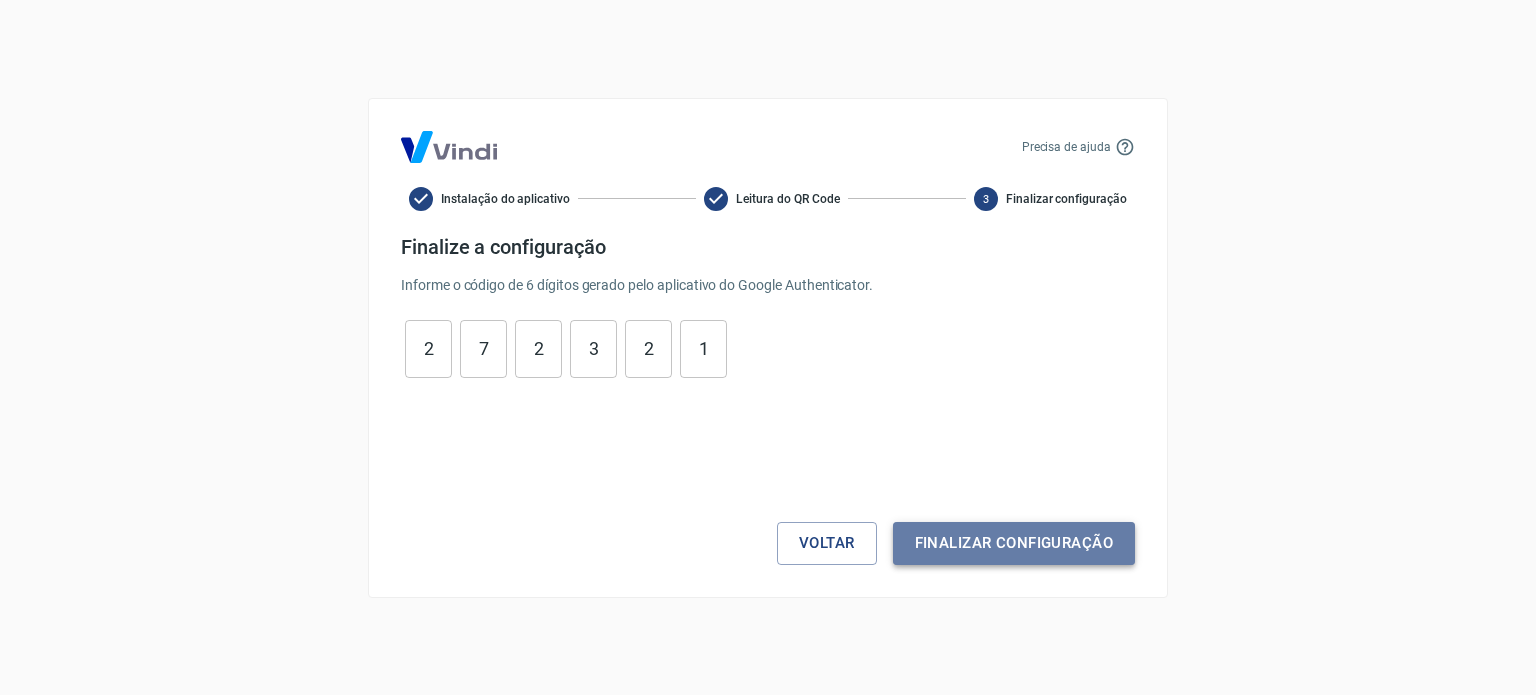 click on "Finalizar configuração" at bounding box center (1014, 543) 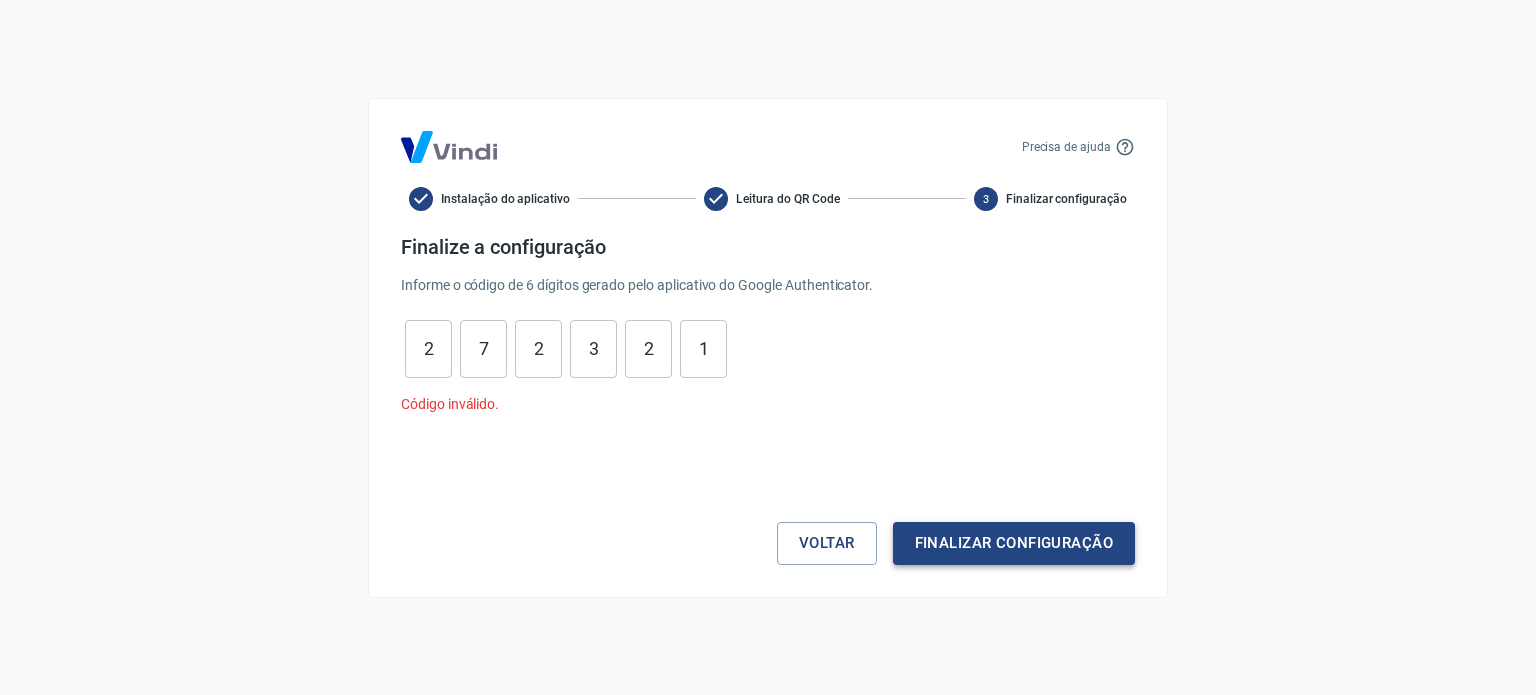 click on "Finalizar configuração" at bounding box center [1014, 543] 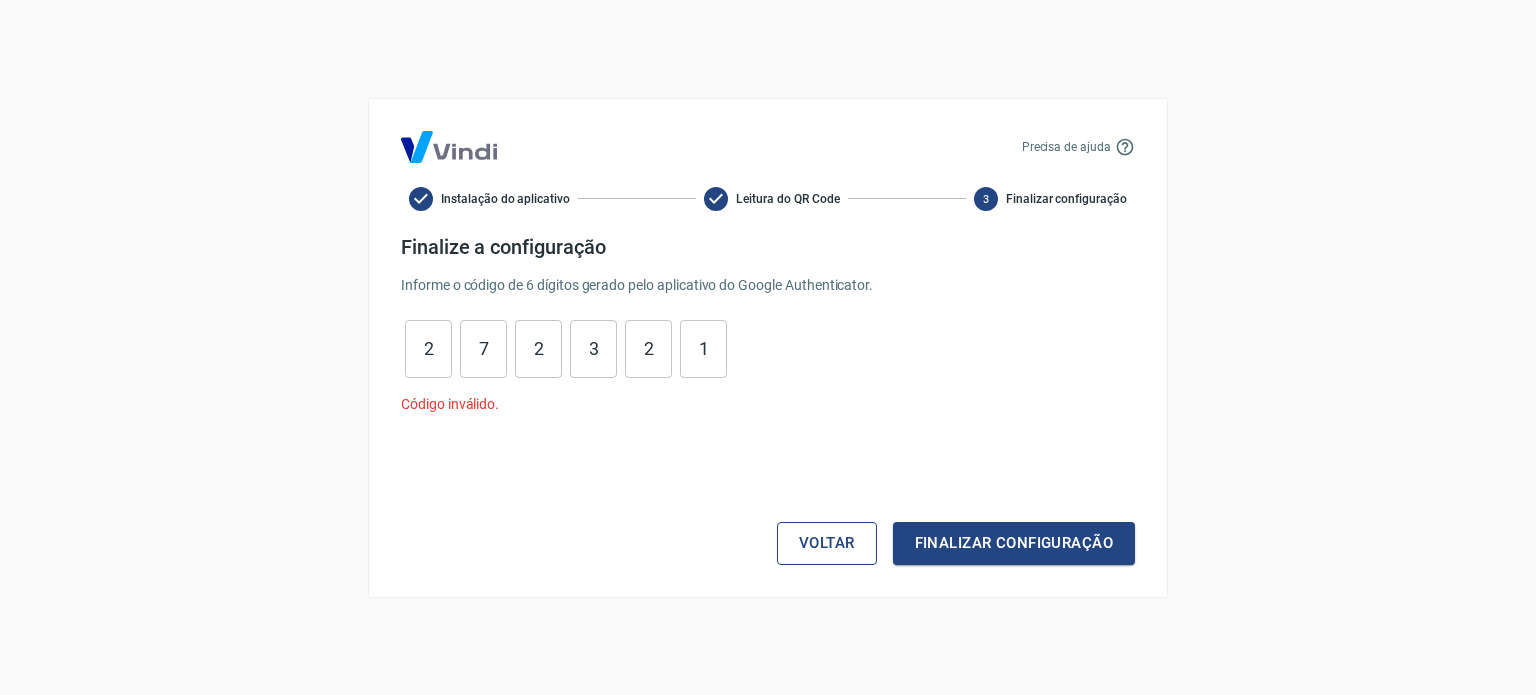 click on "Voltar" at bounding box center [827, 543] 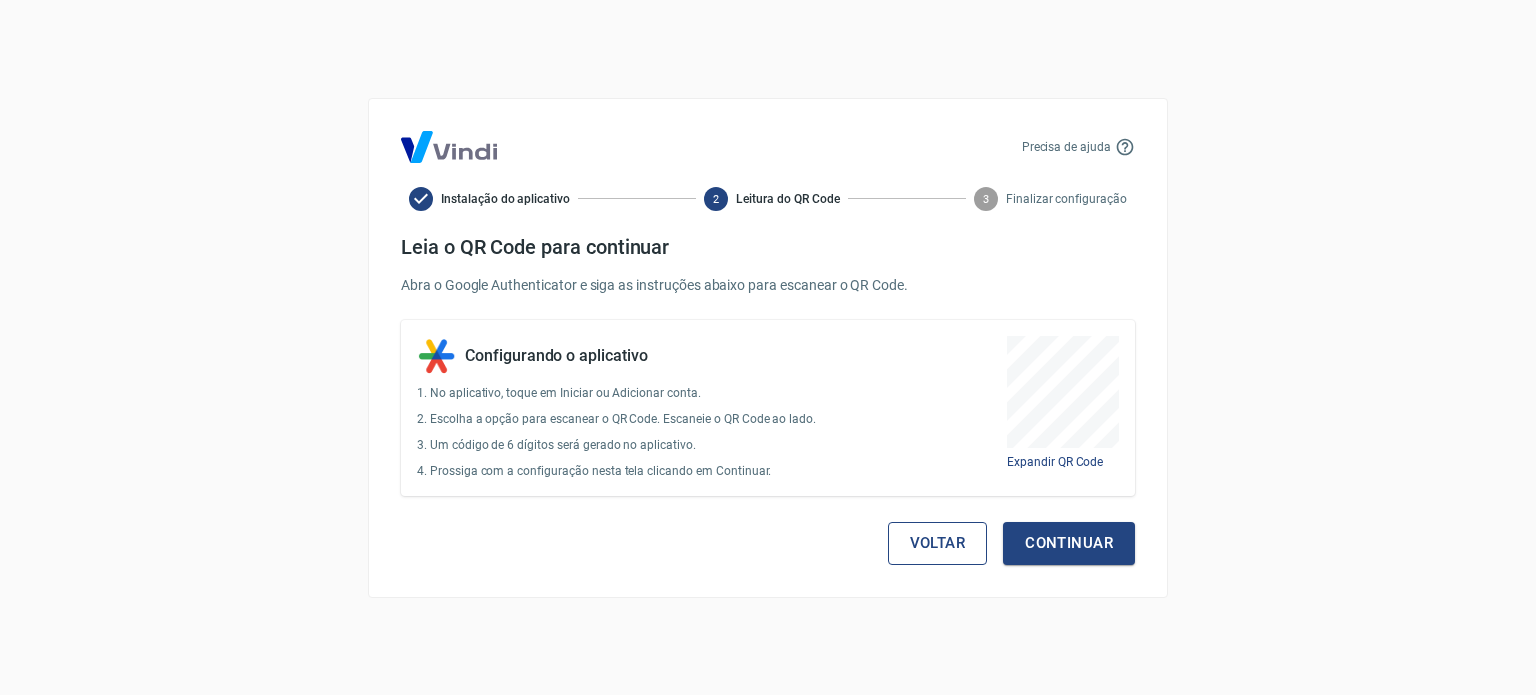 click on "Voltar" at bounding box center (938, 543) 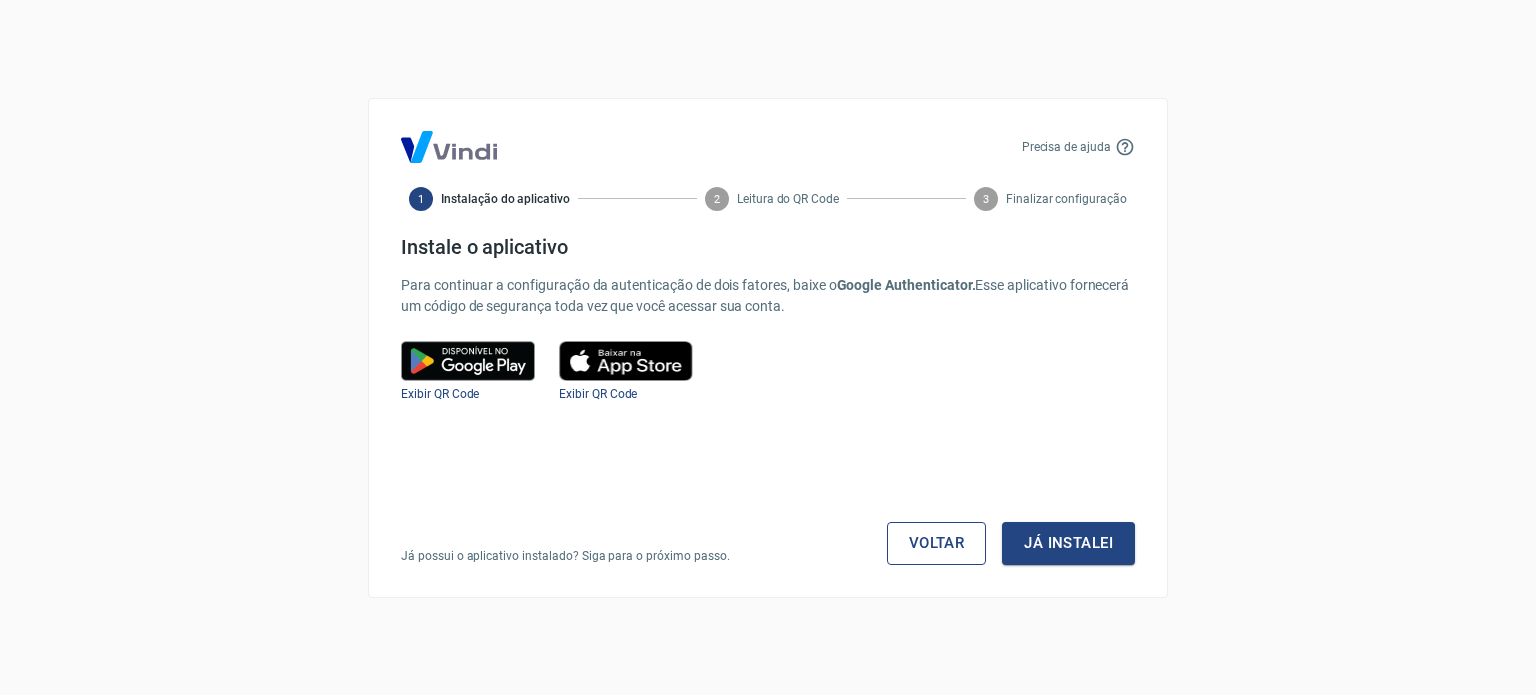 click on "Voltar" at bounding box center (937, 543) 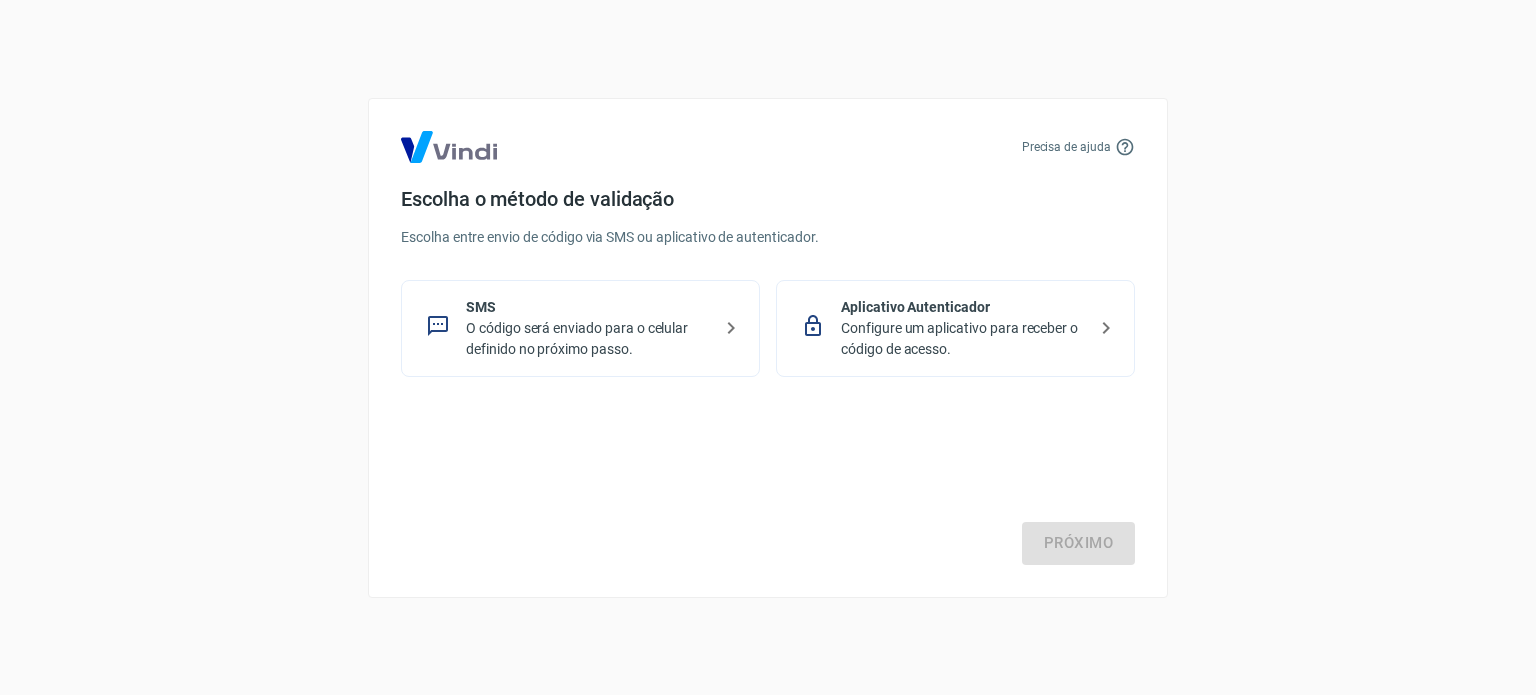 click on "Configure um aplicativo para receber o código de acesso." at bounding box center [963, 339] 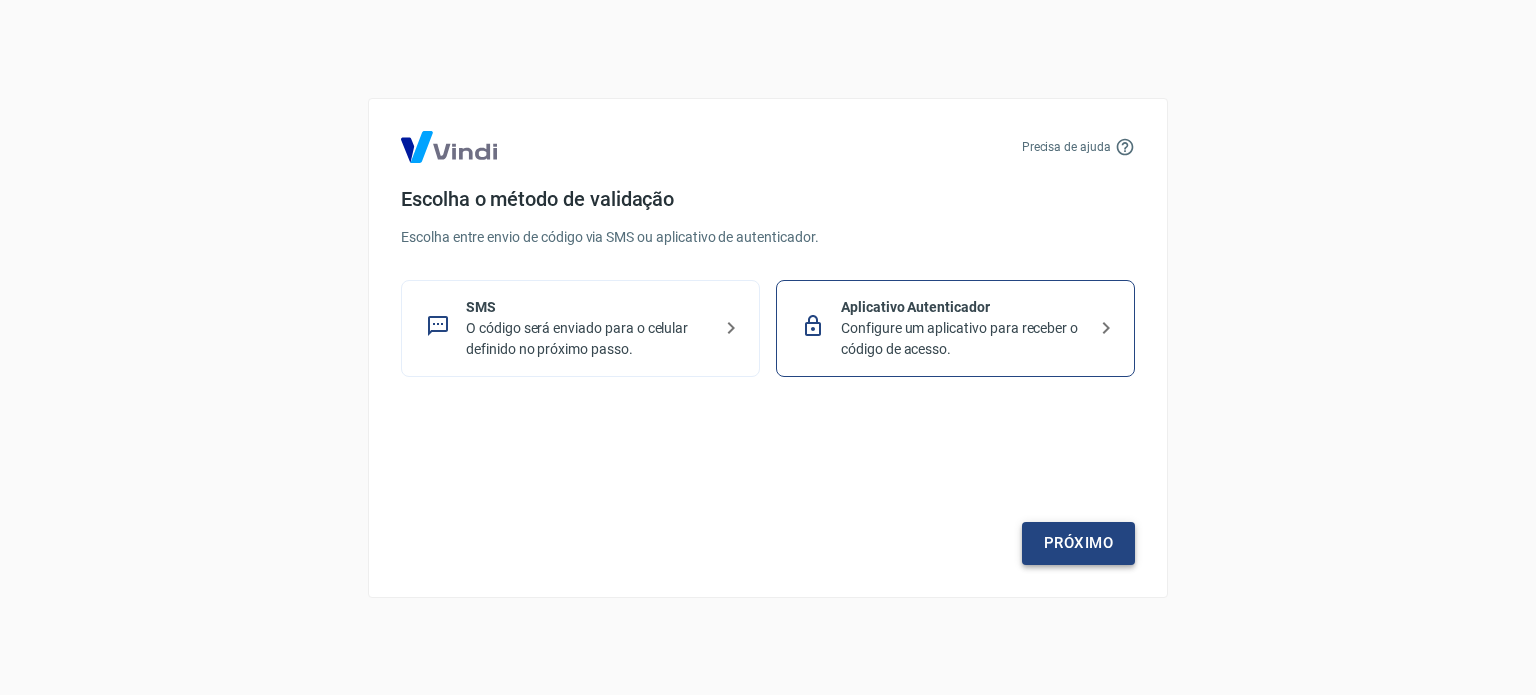 click on "Próximo" at bounding box center [1078, 543] 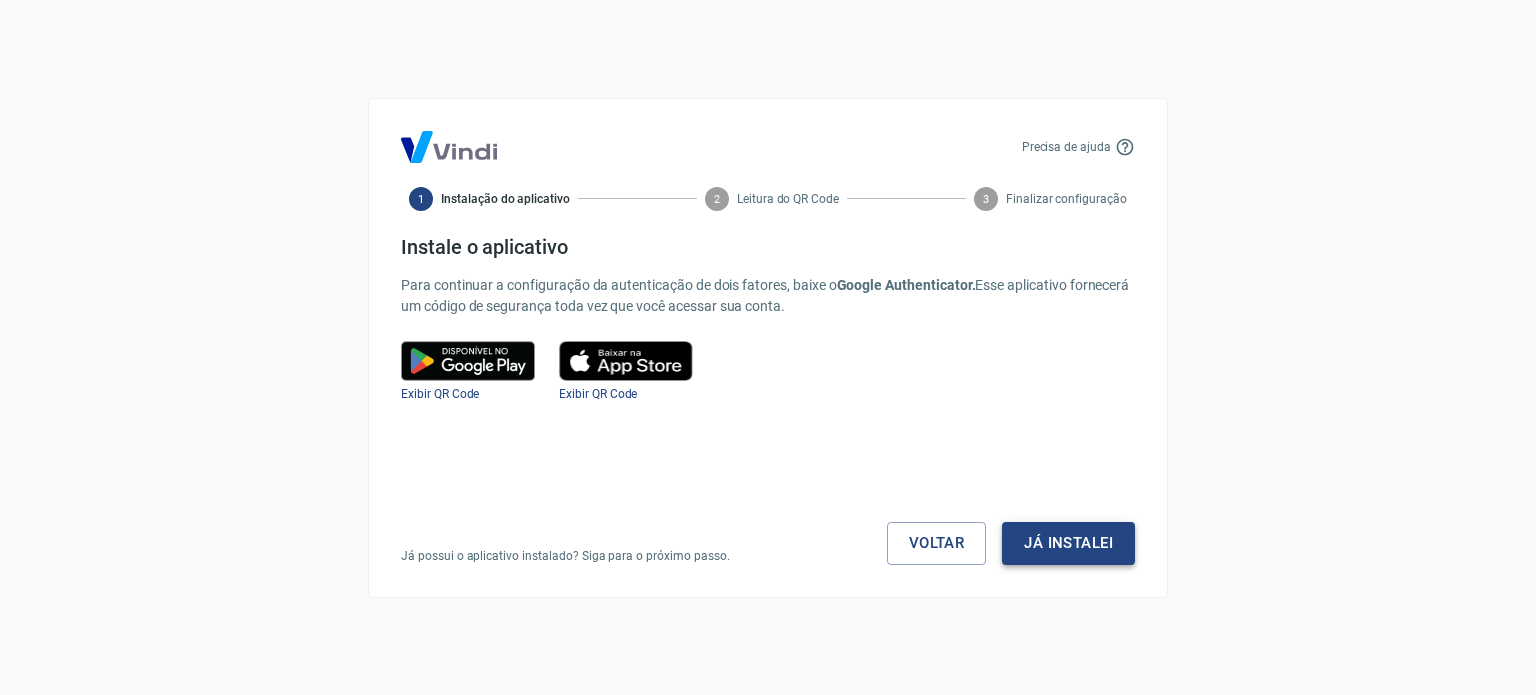 click on "Já instalei" at bounding box center (1068, 543) 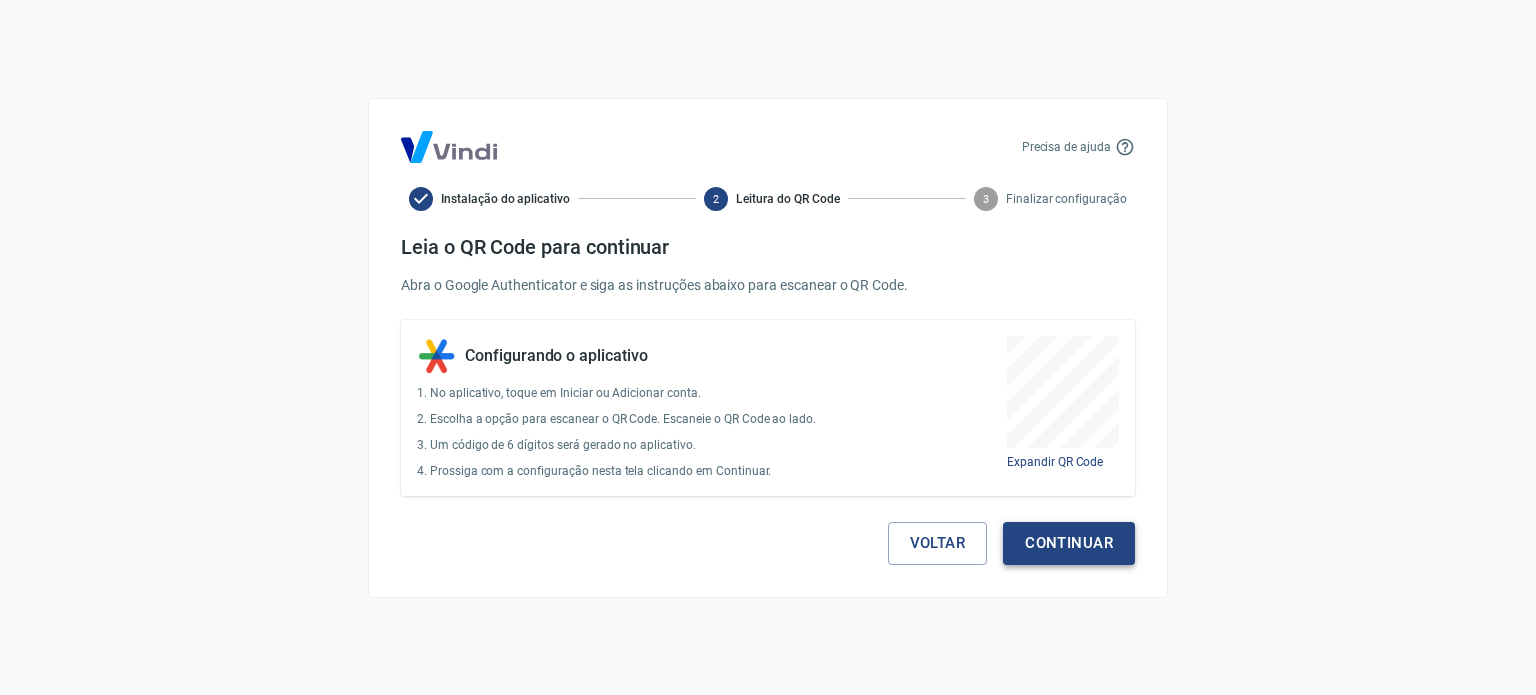 click on "Continuar" at bounding box center [1069, 543] 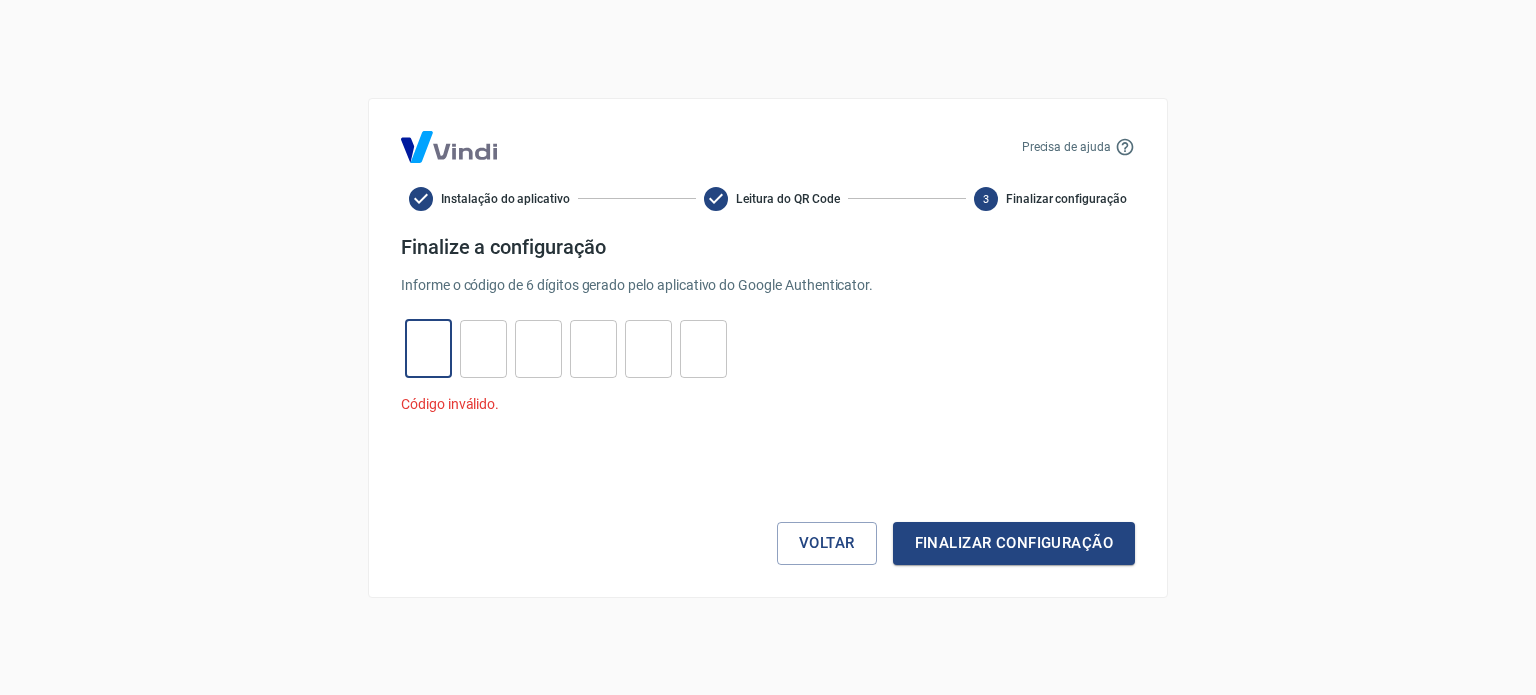 click at bounding box center [428, 348] 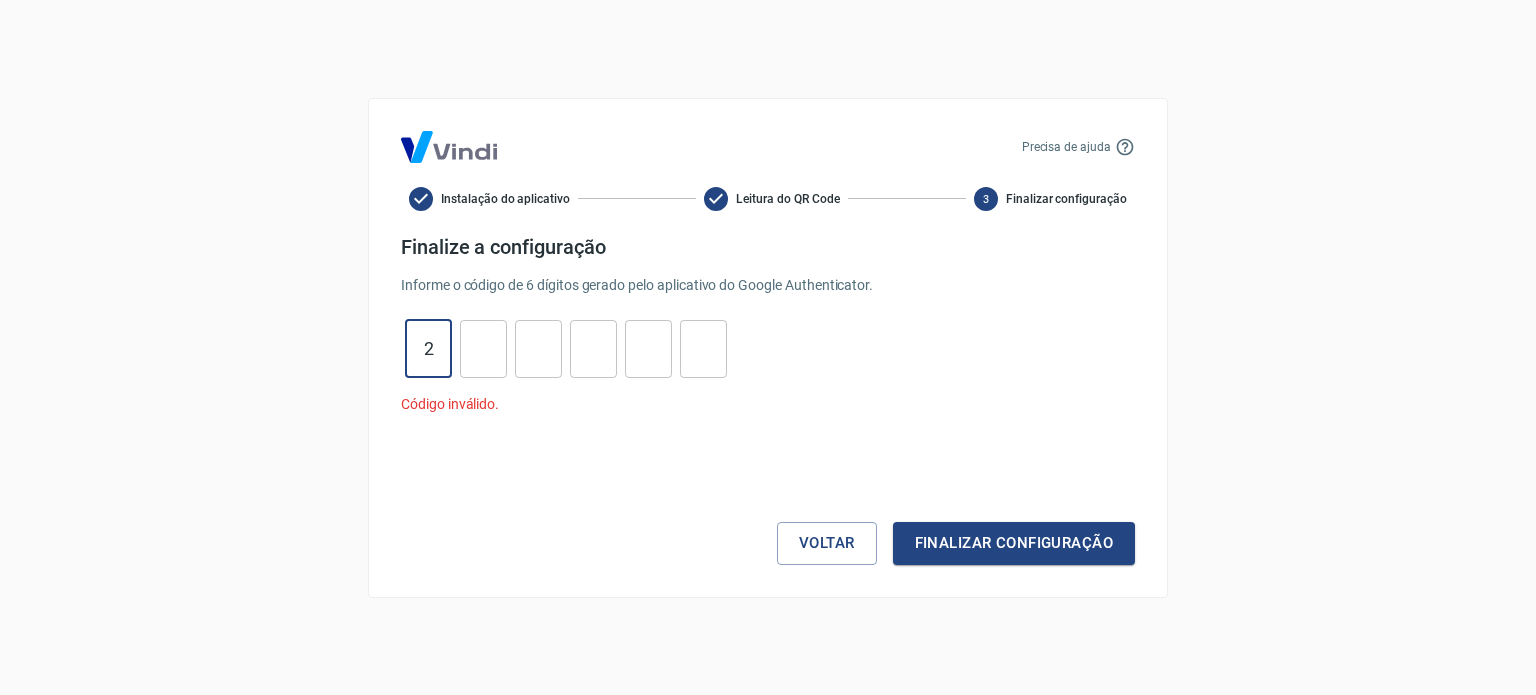 type on "2" 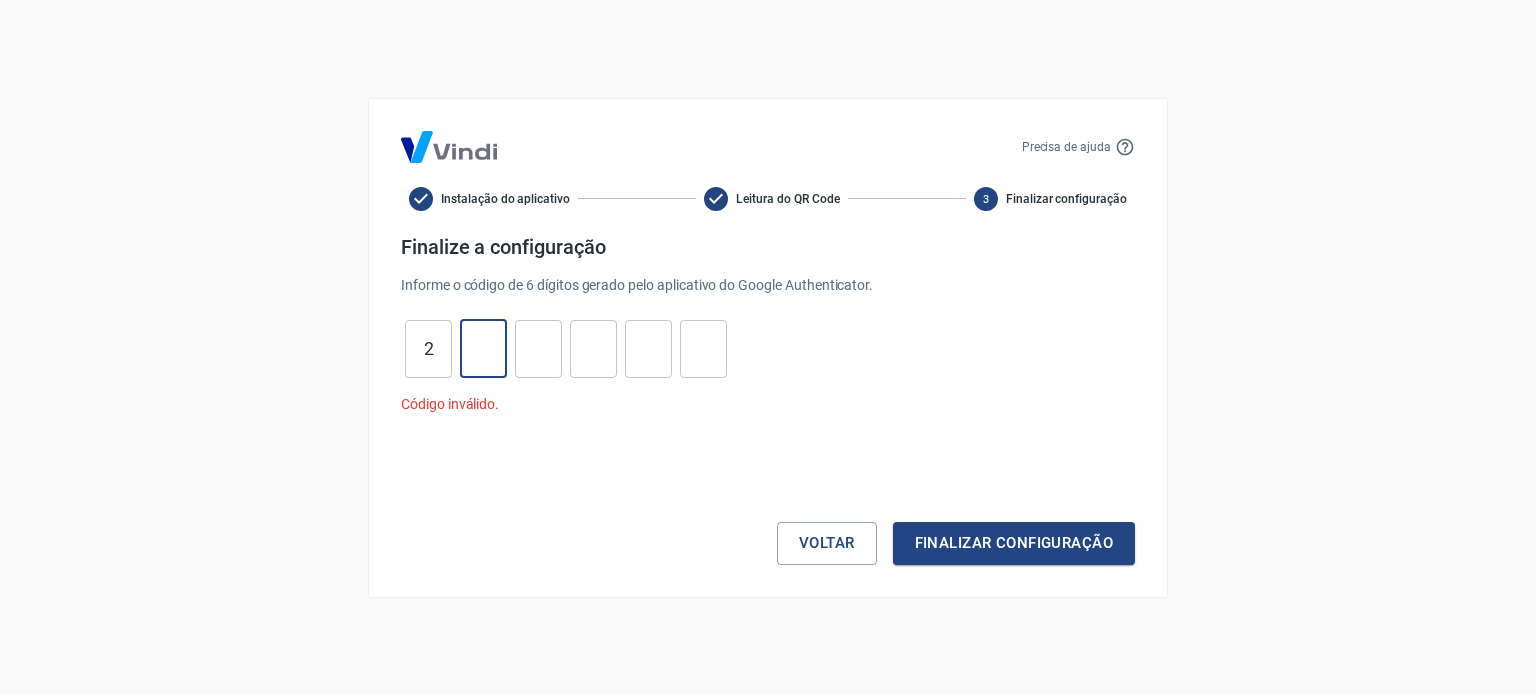type on "8" 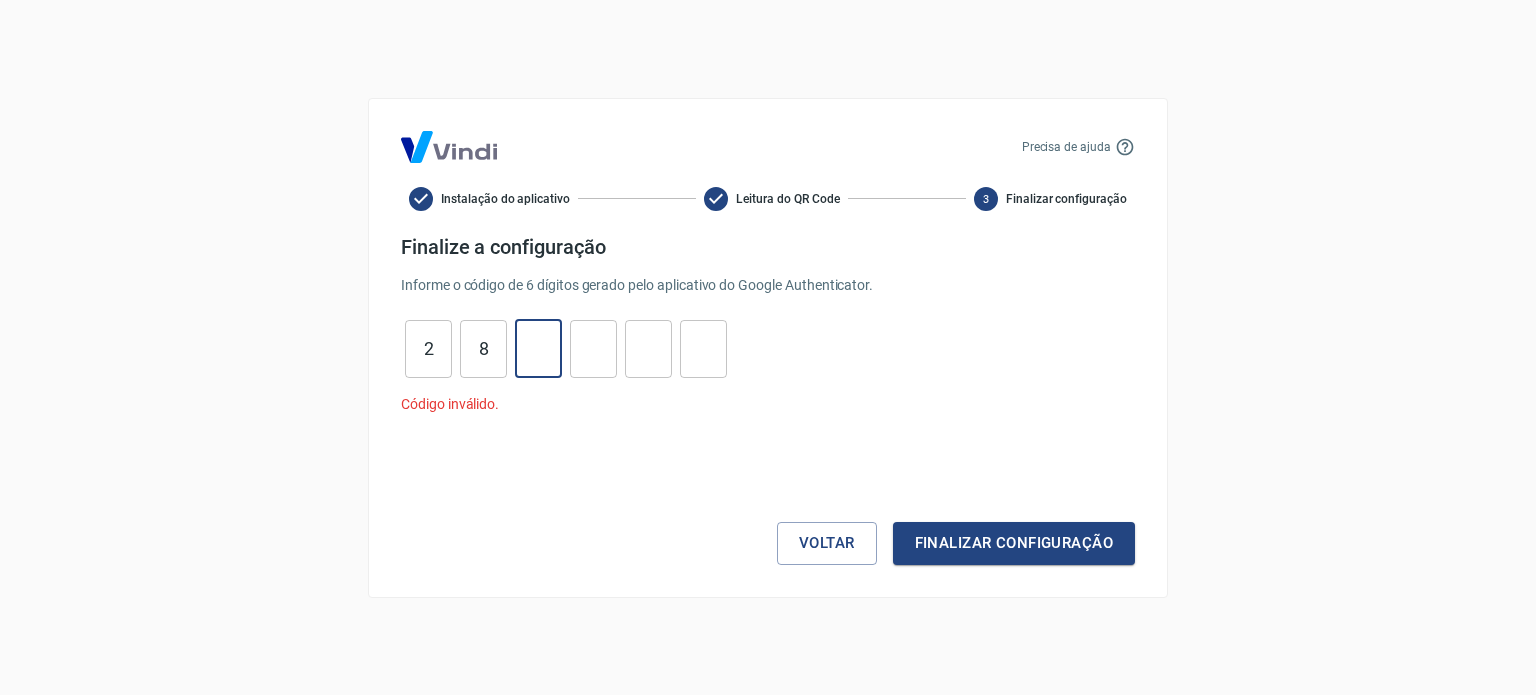 type on "6" 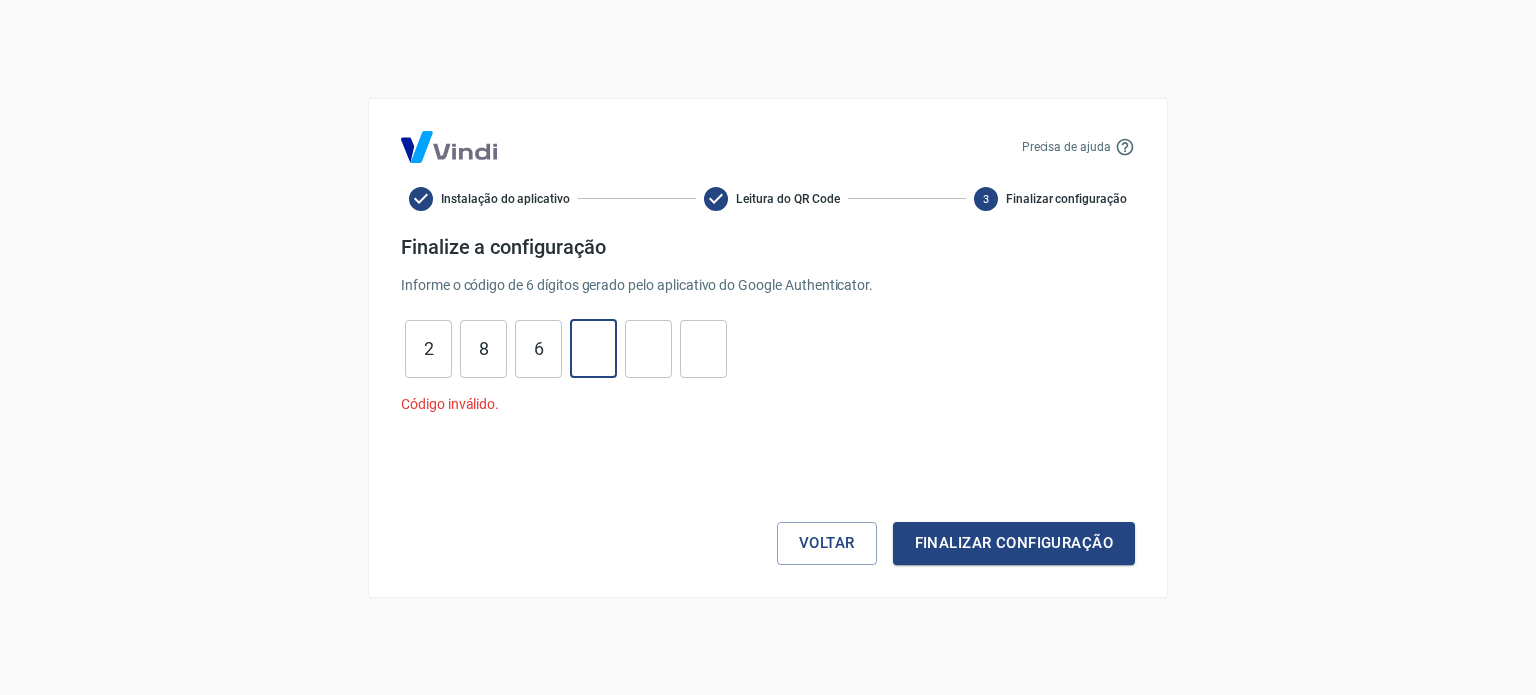 type on "9" 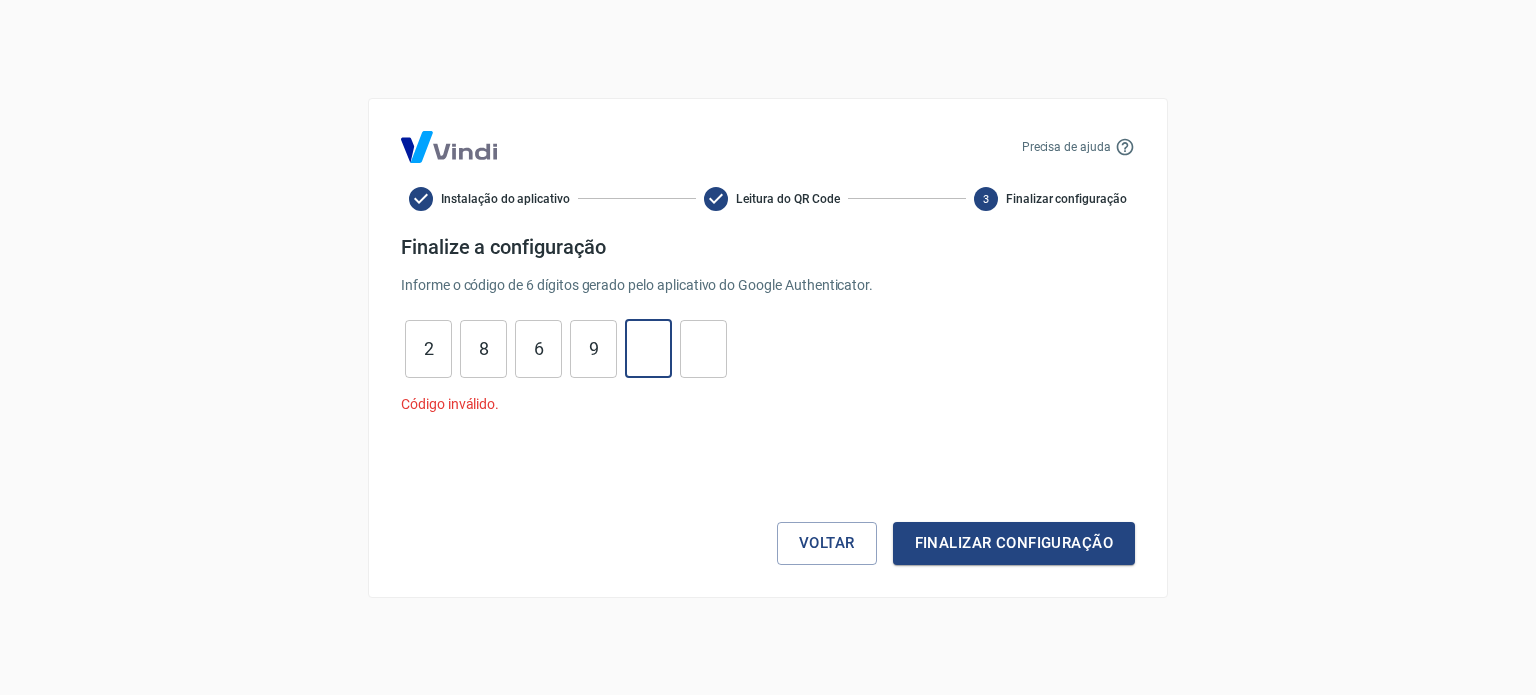 type on "5" 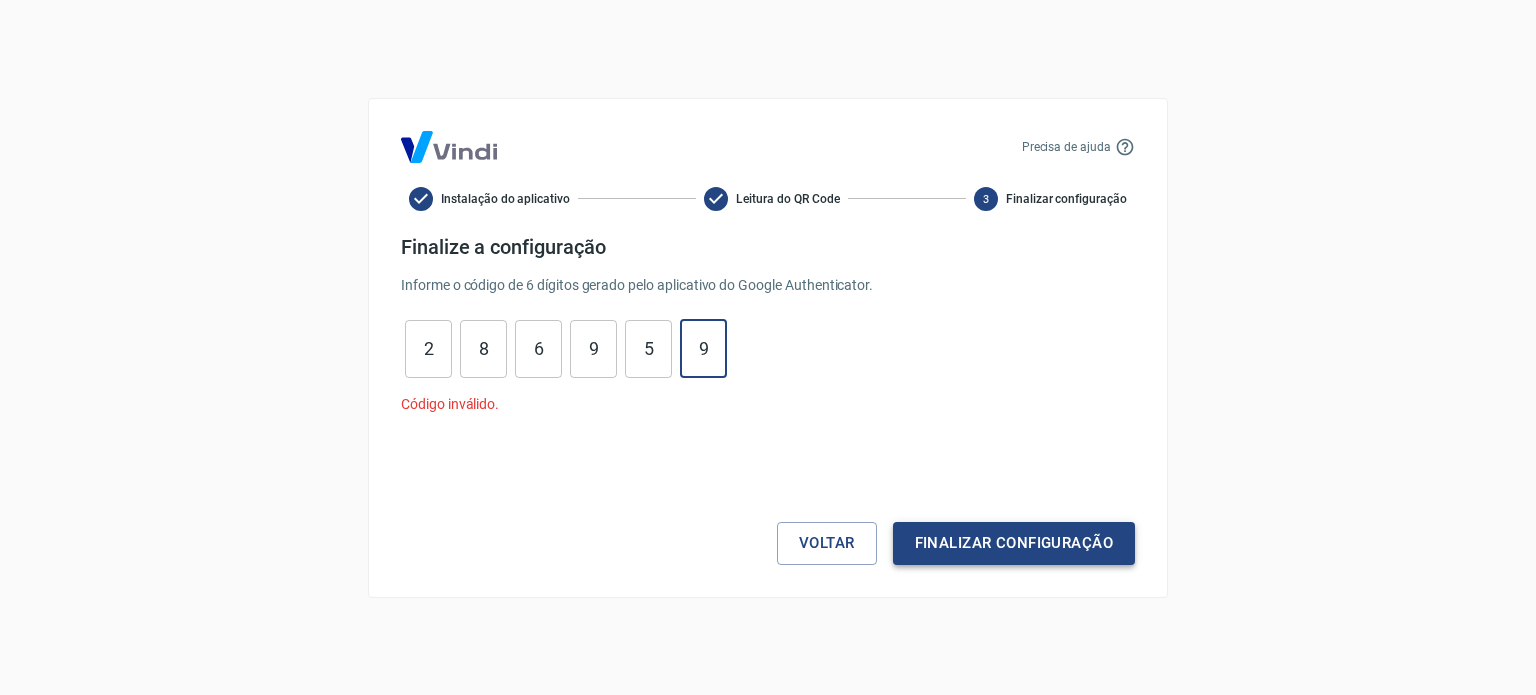 type on "9" 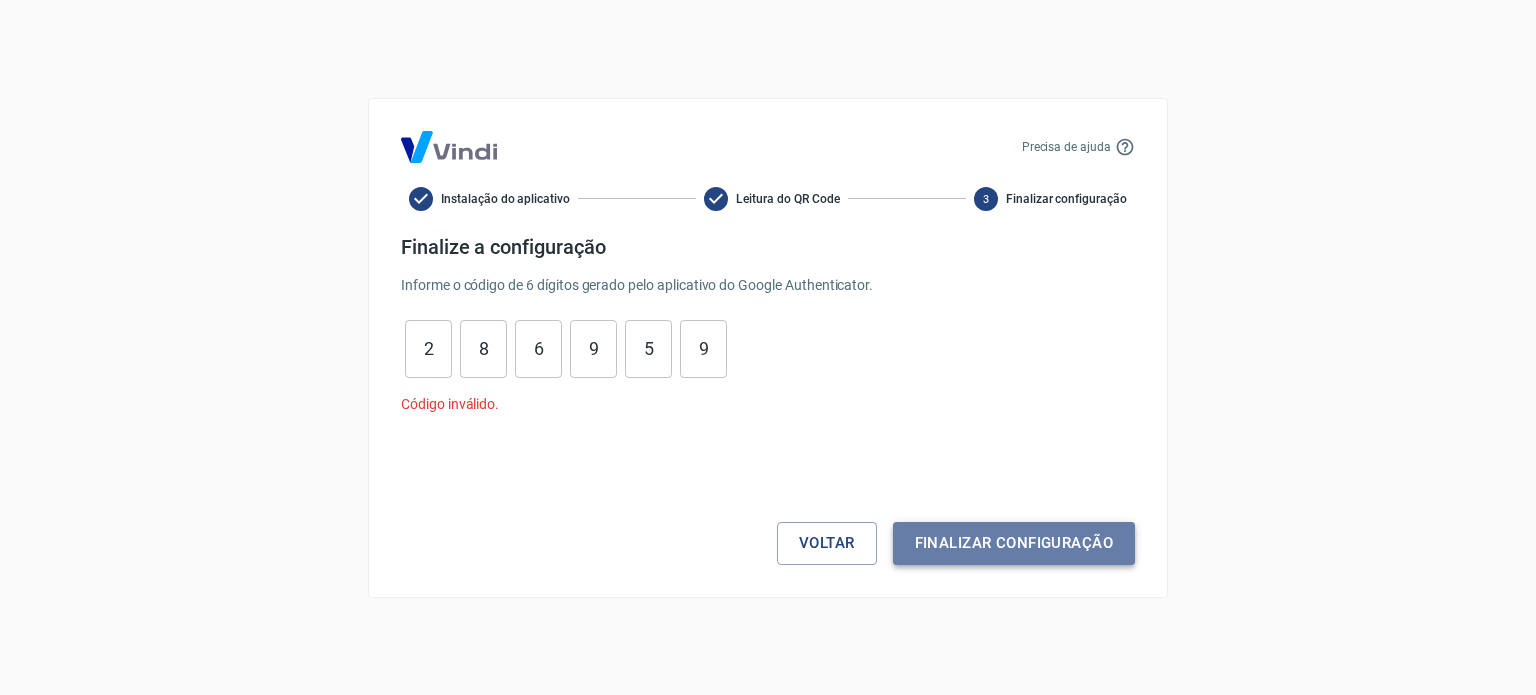 click on "Finalizar configuração" at bounding box center [1014, 543] 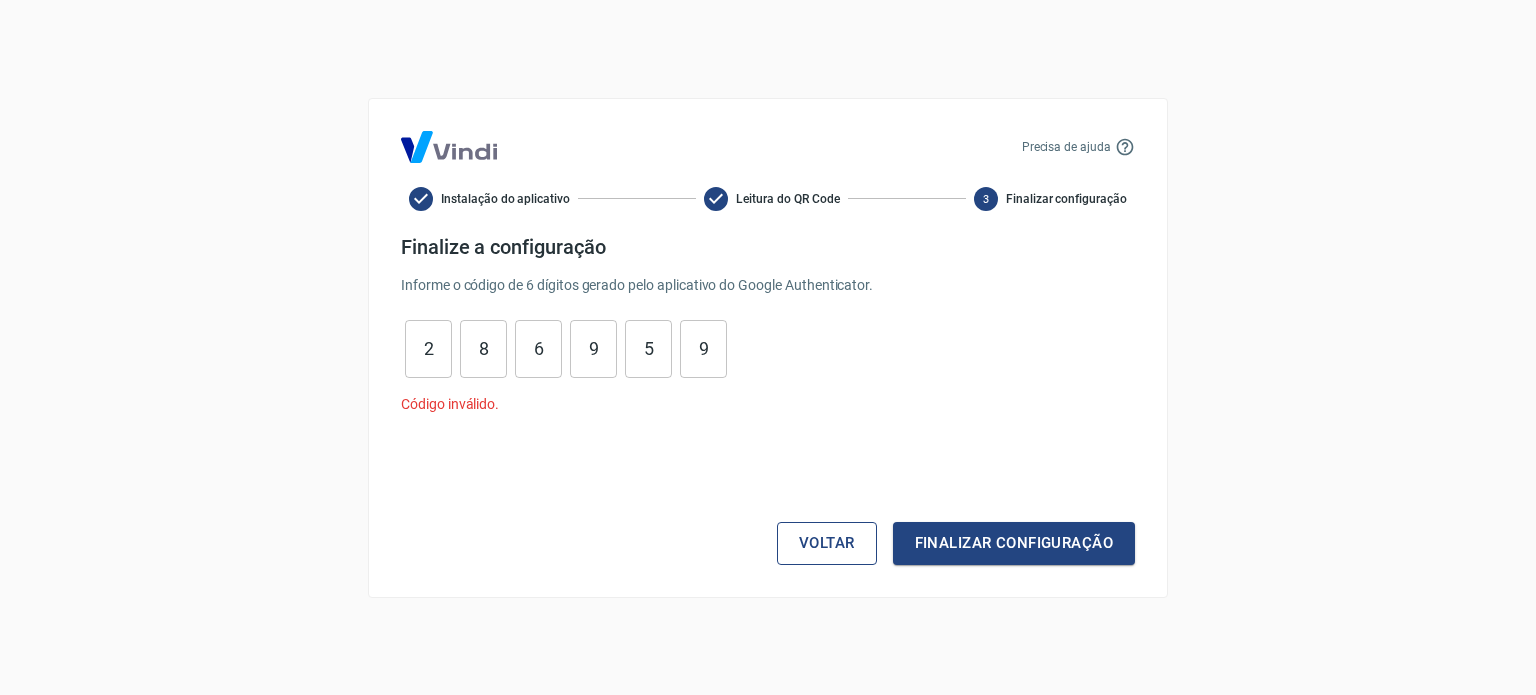click on "Voltar" at bounding box center (827, 543) 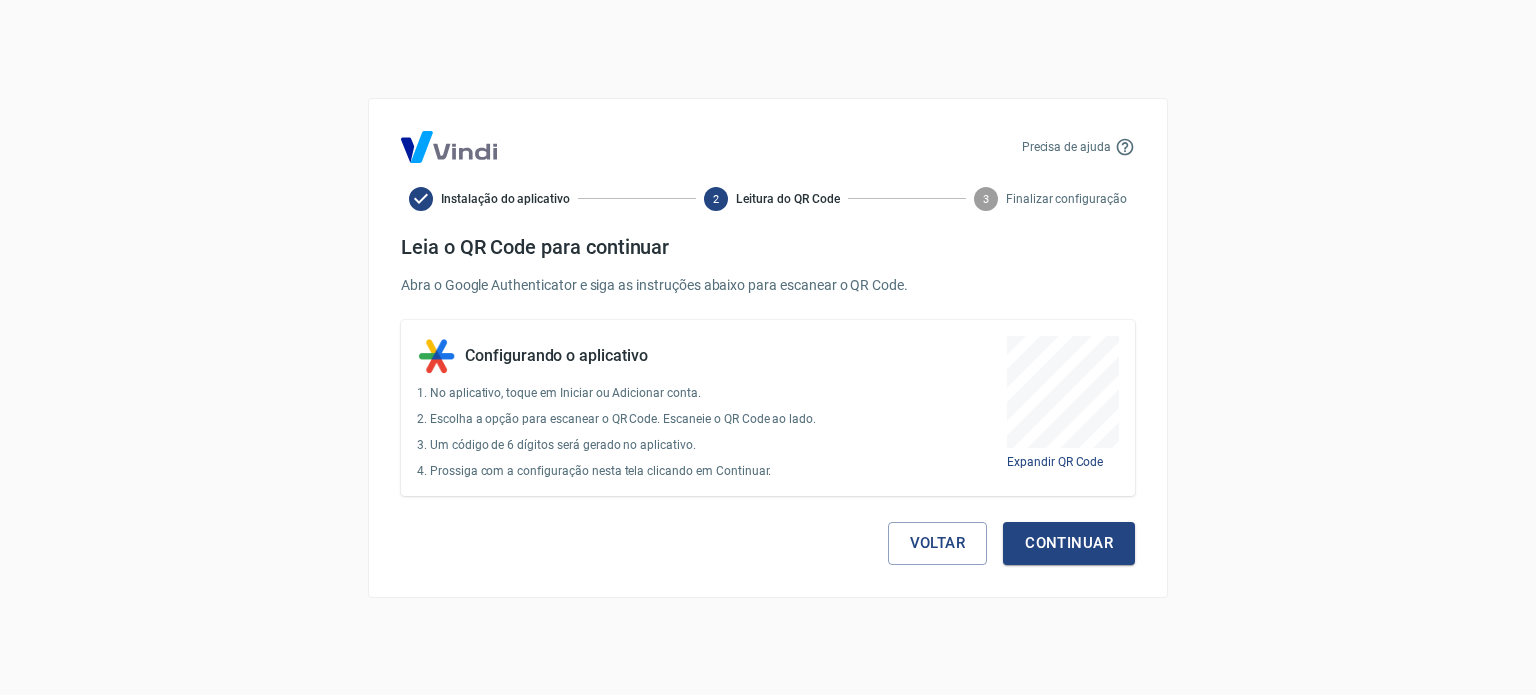 click on "Voltar Continuar" at bounding box center (768, 530) 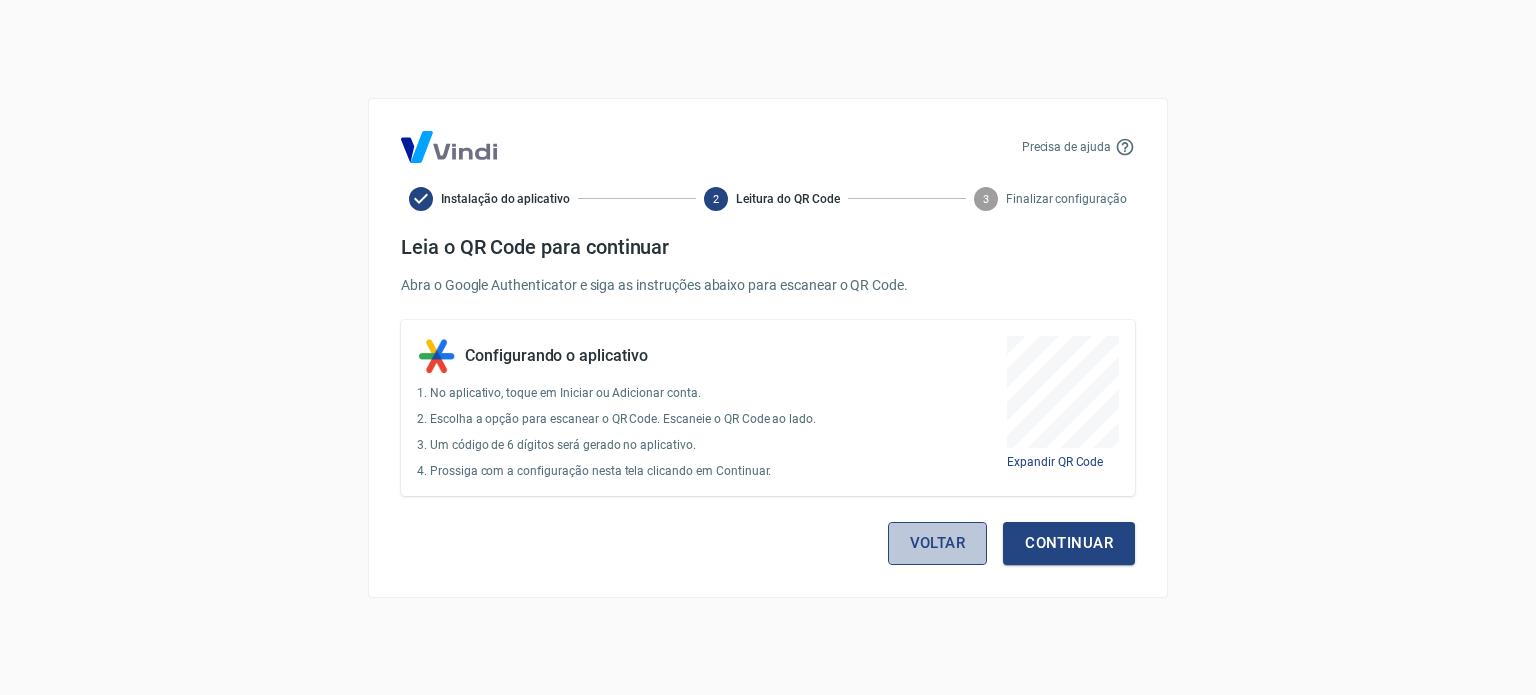 click on "Voltar" at bounding box center (938, 543) 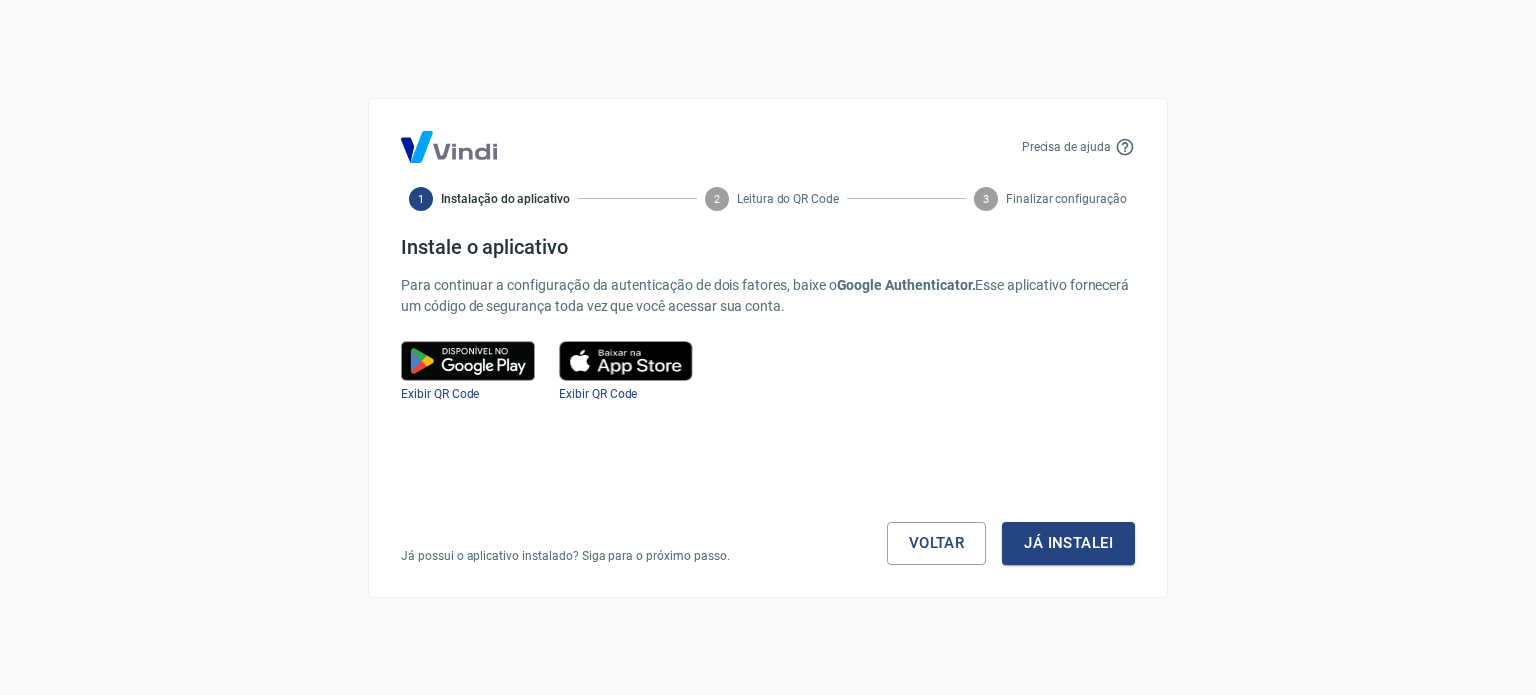 click on "Voltar" at bounding box center (937, 543) 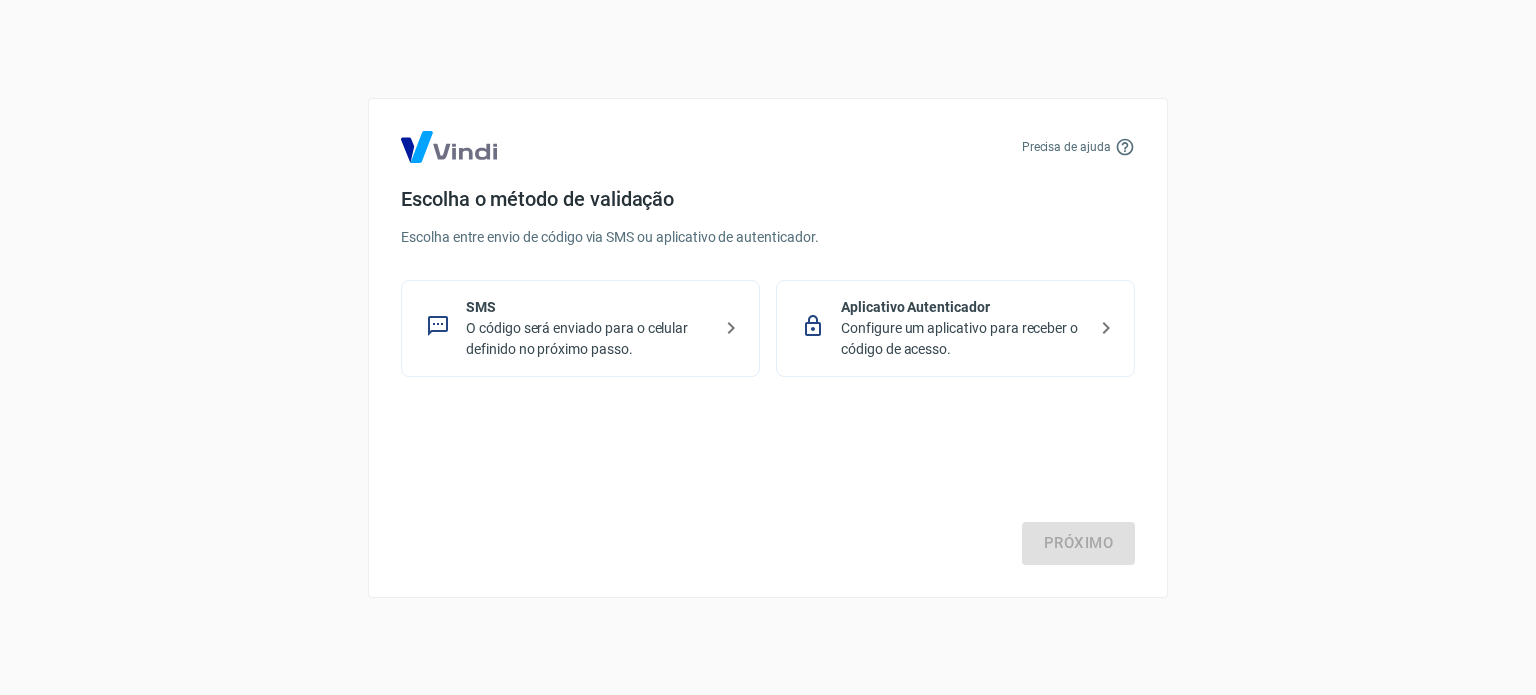 click on "O código será enviado para o celular definido no próximo passo." at bounding box center (588, 339) 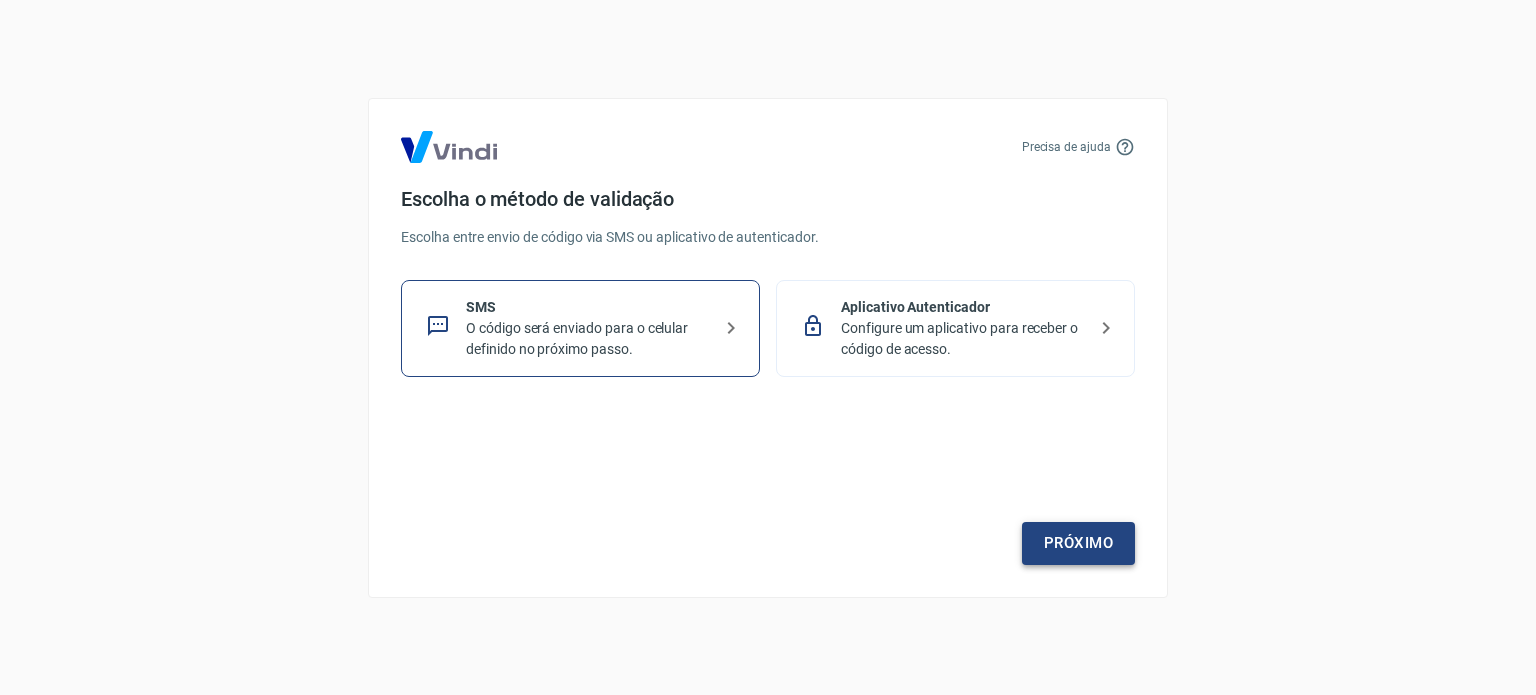 click on "Próximo" at bounding box center [1078, 543] 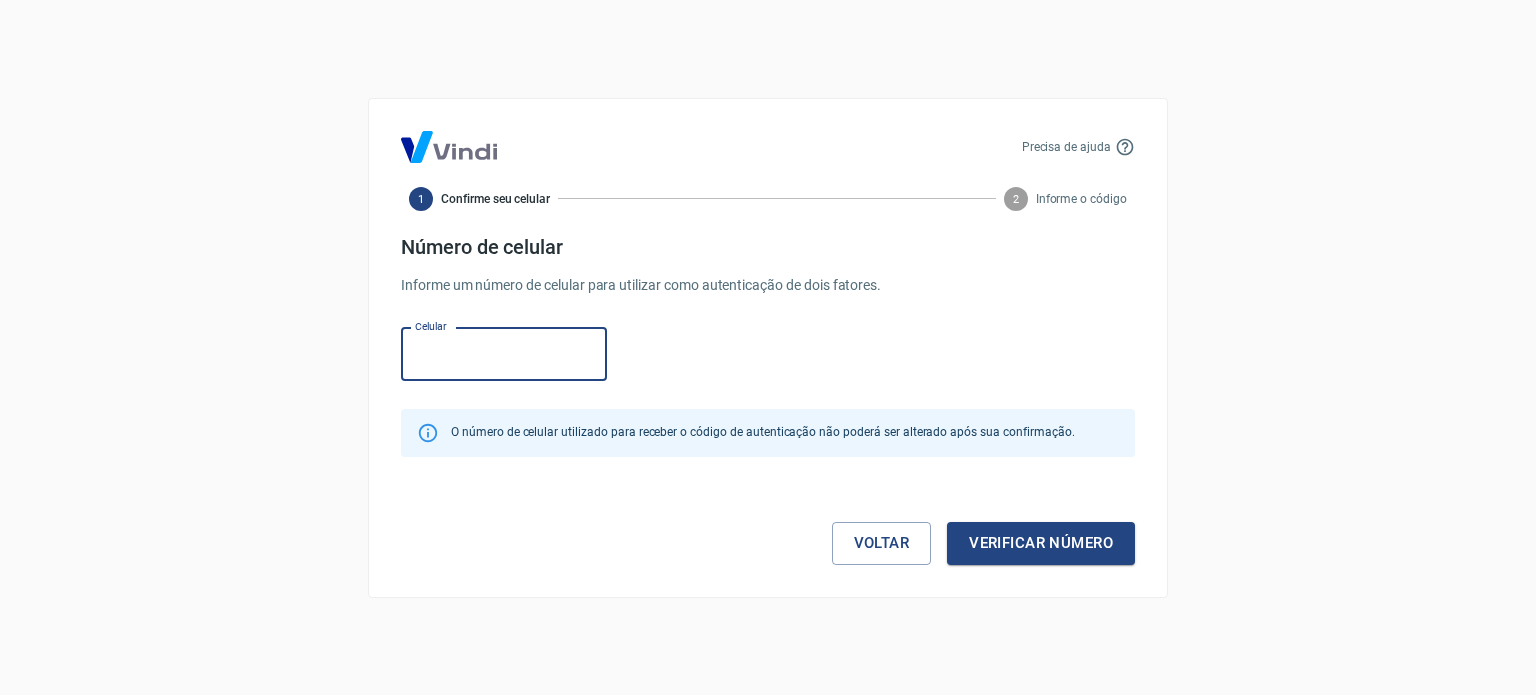 click on "Celular" at bounding box center [504, 354] 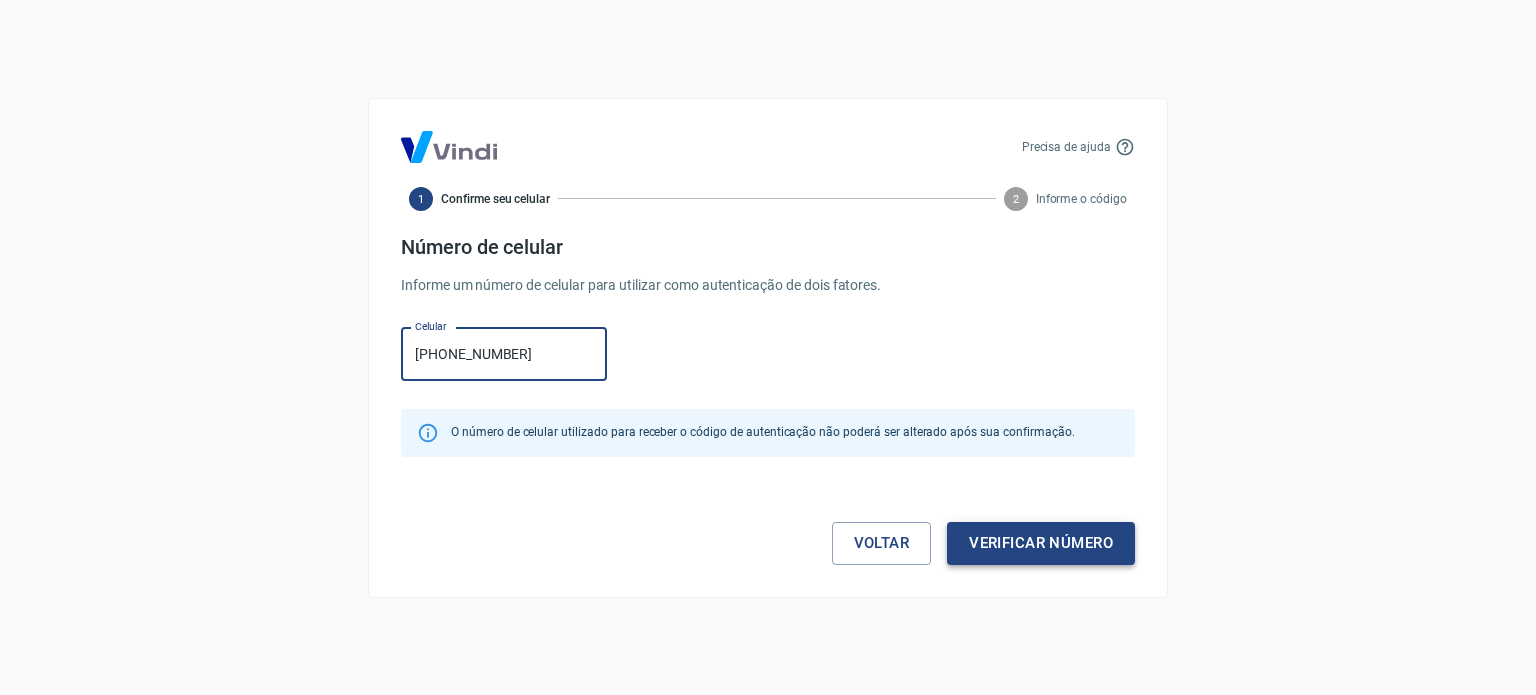 type on "[PHONE_NUMBER]" 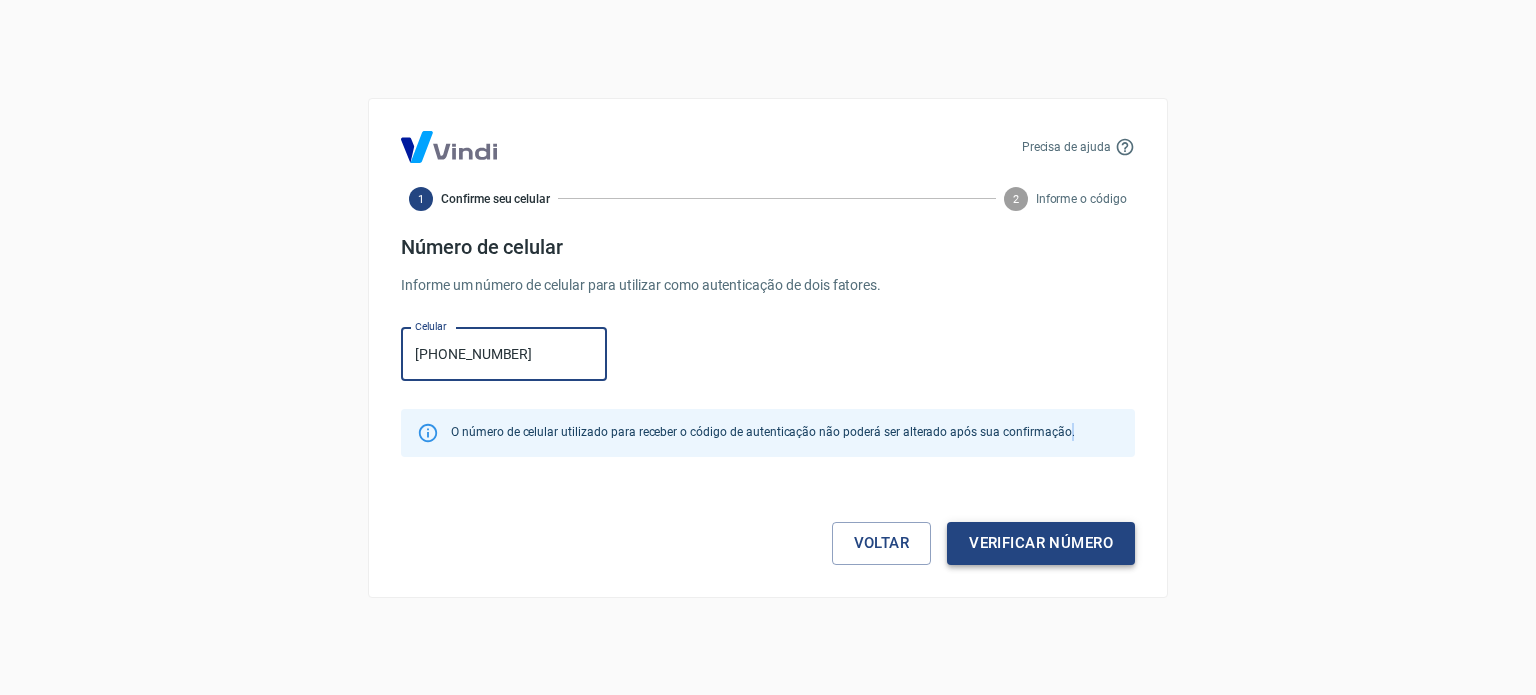 click on "Voltar Verificar número" at bounding box center (768, 523) 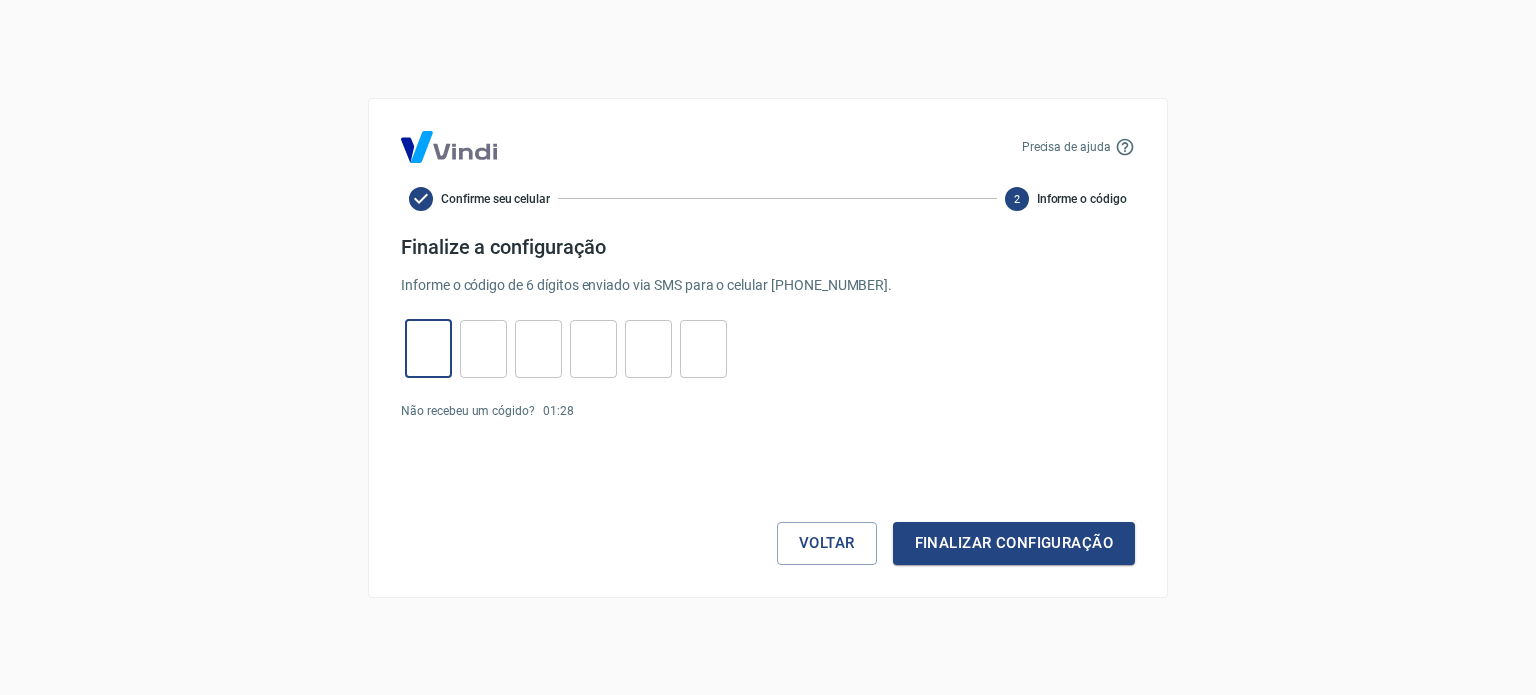 click at bounding box center (428, 348) 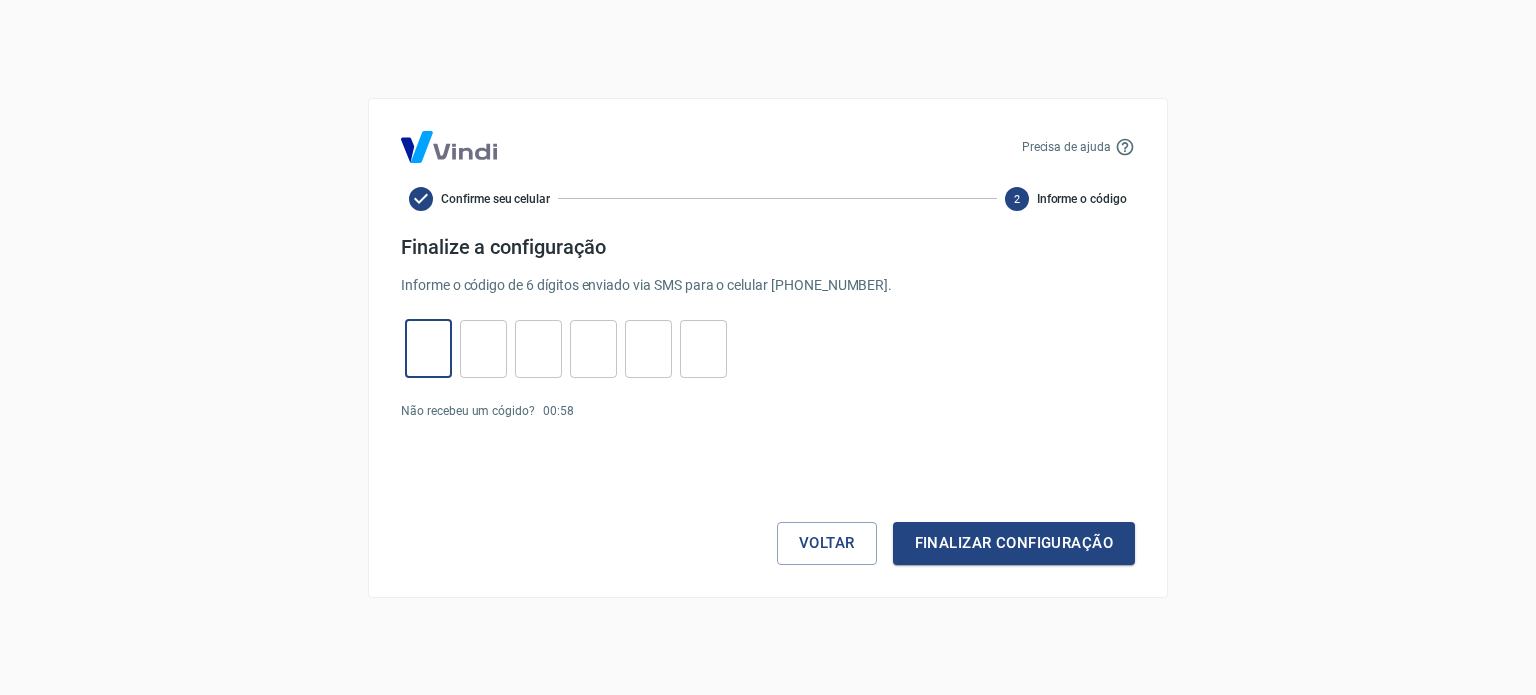 type on "4" 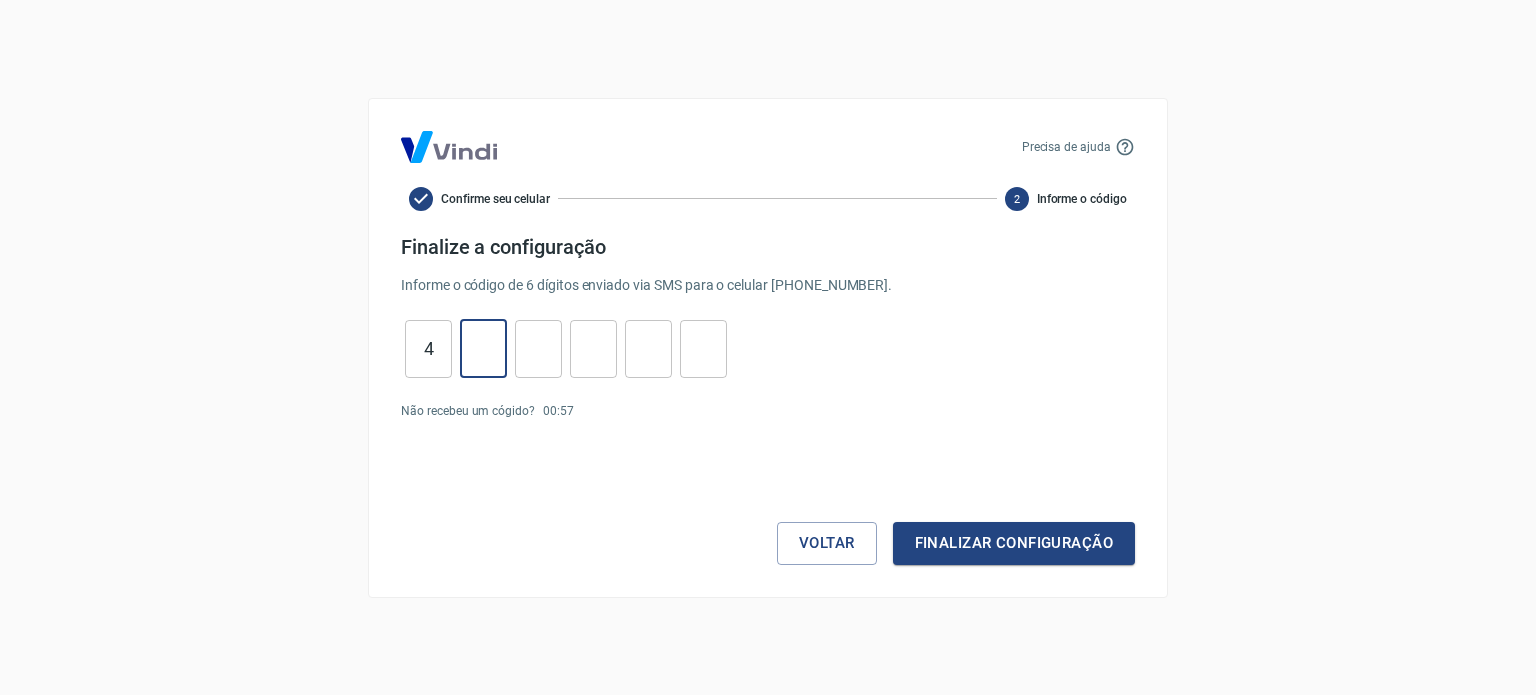 type on "6" 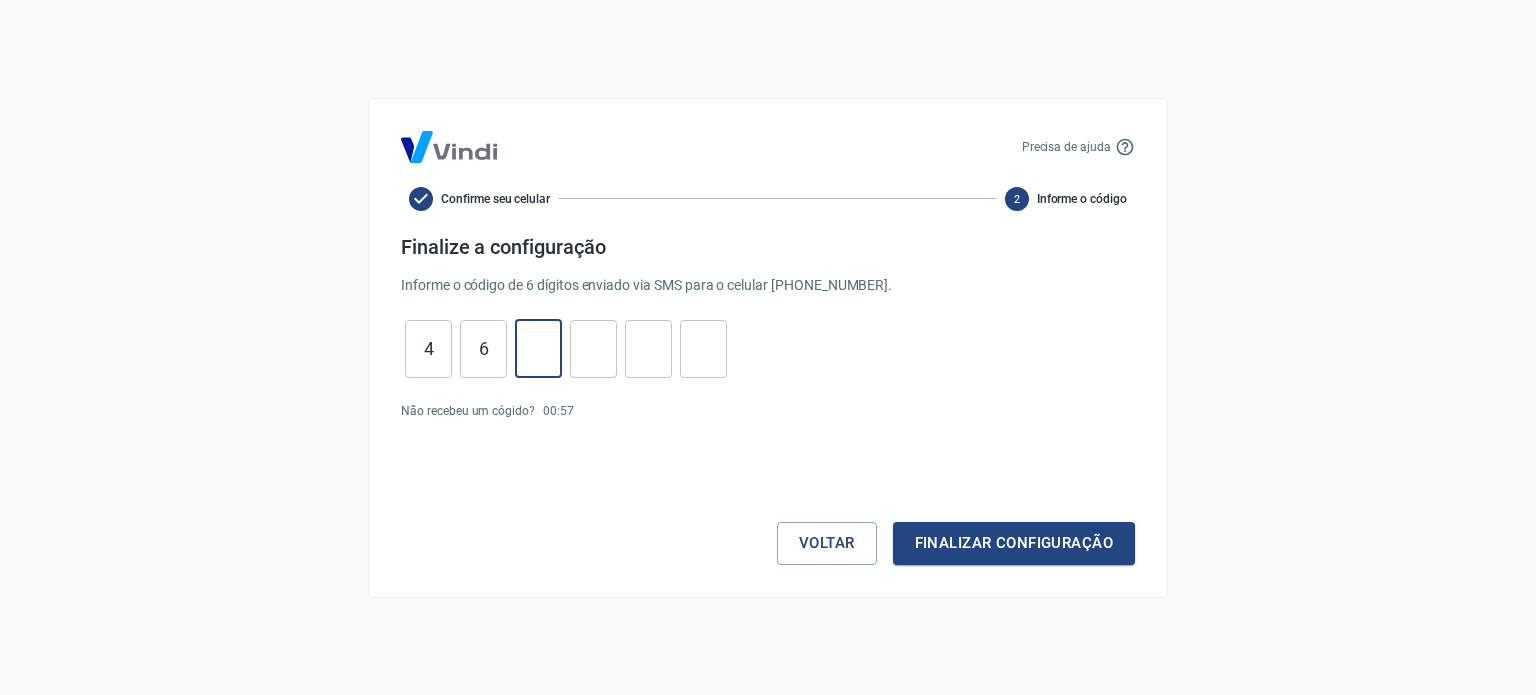 type on "9" 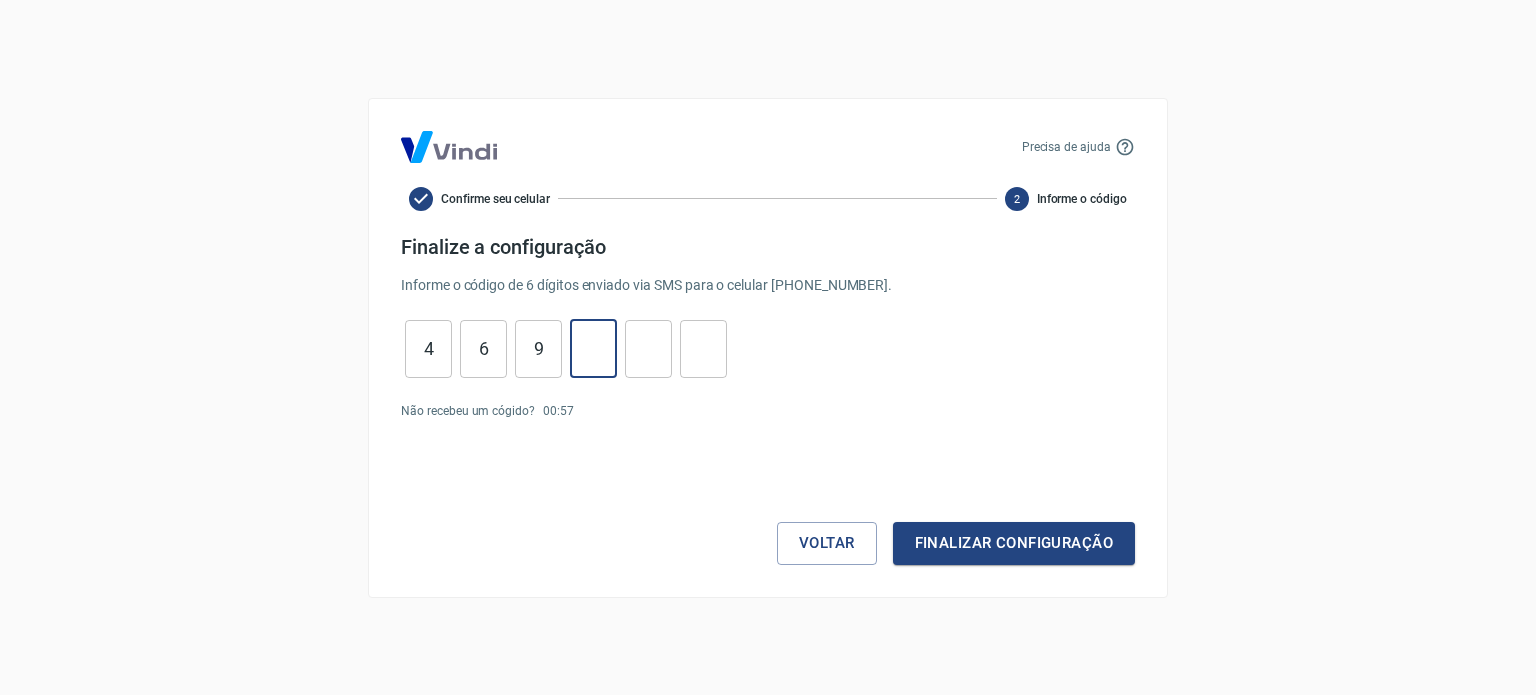 type on "5" 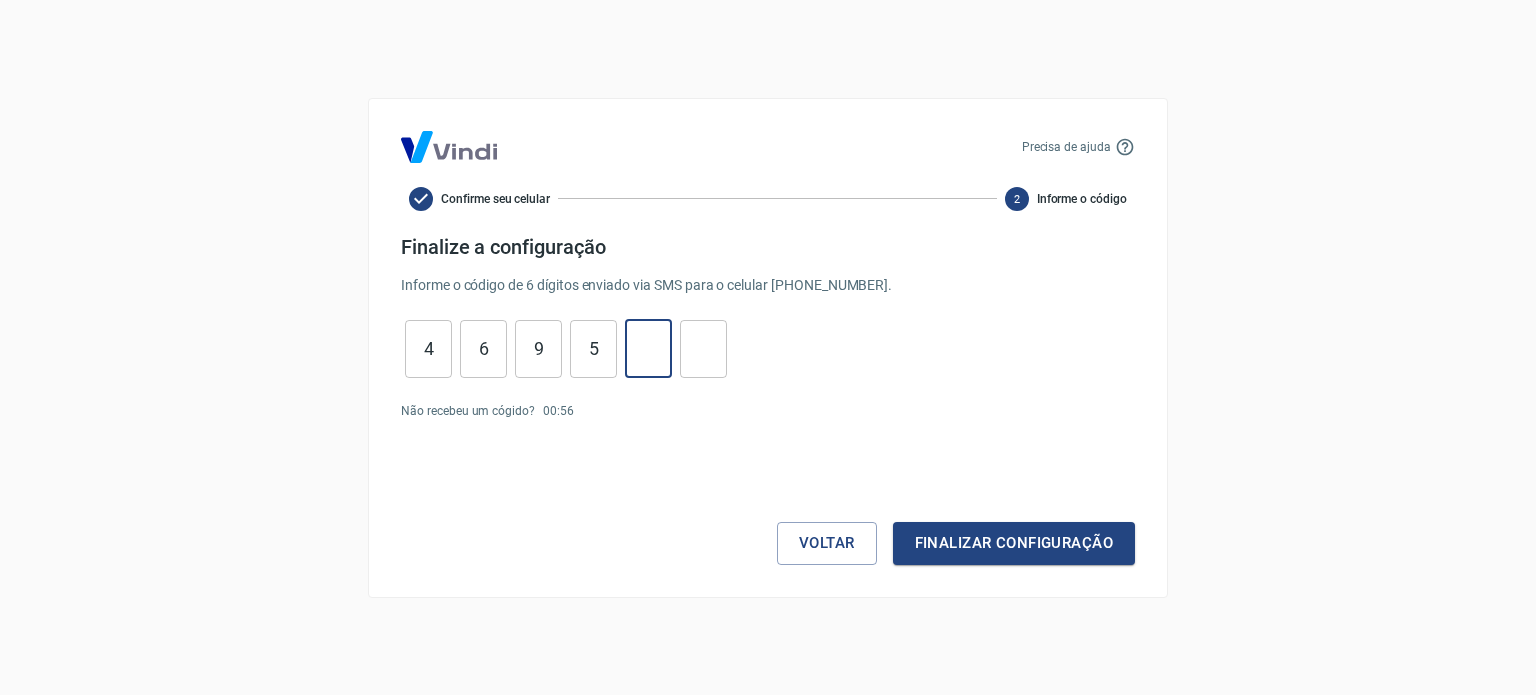 type on "8" 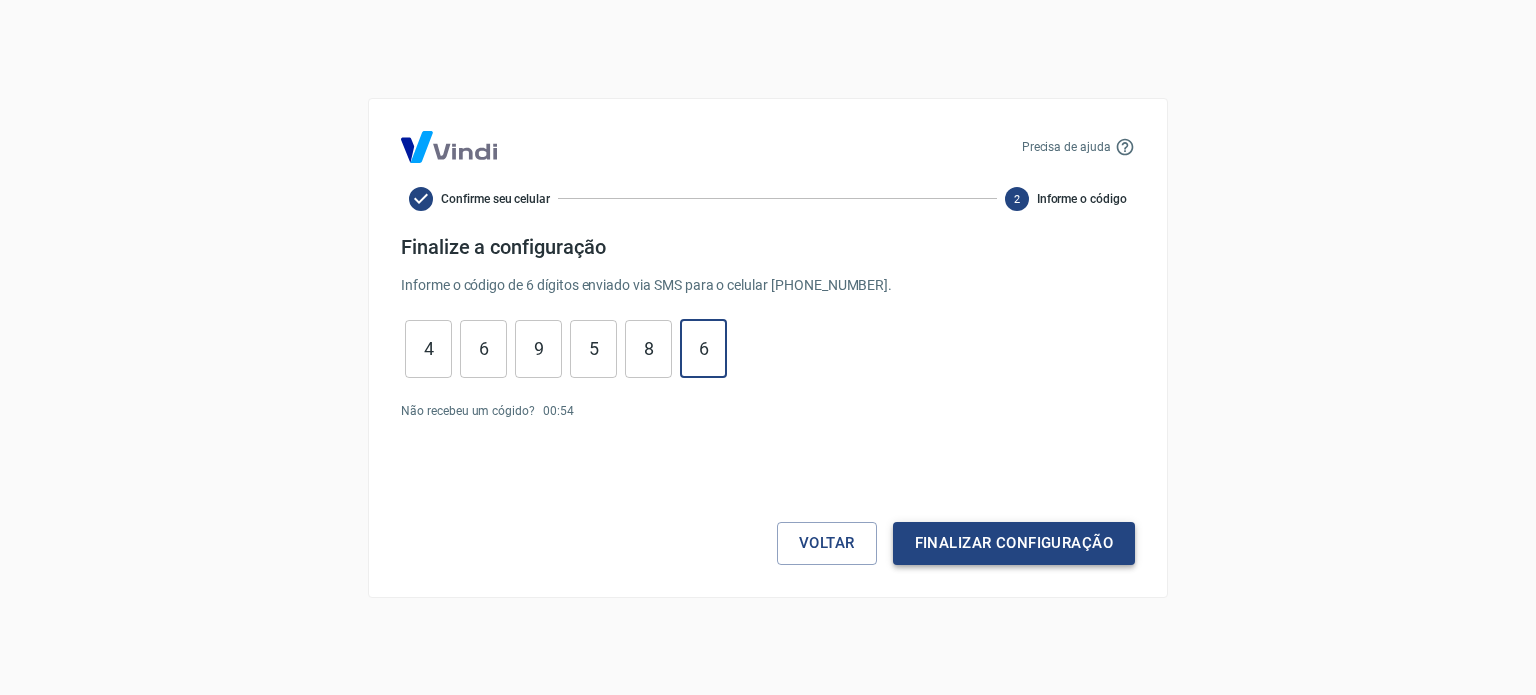 type on "6" 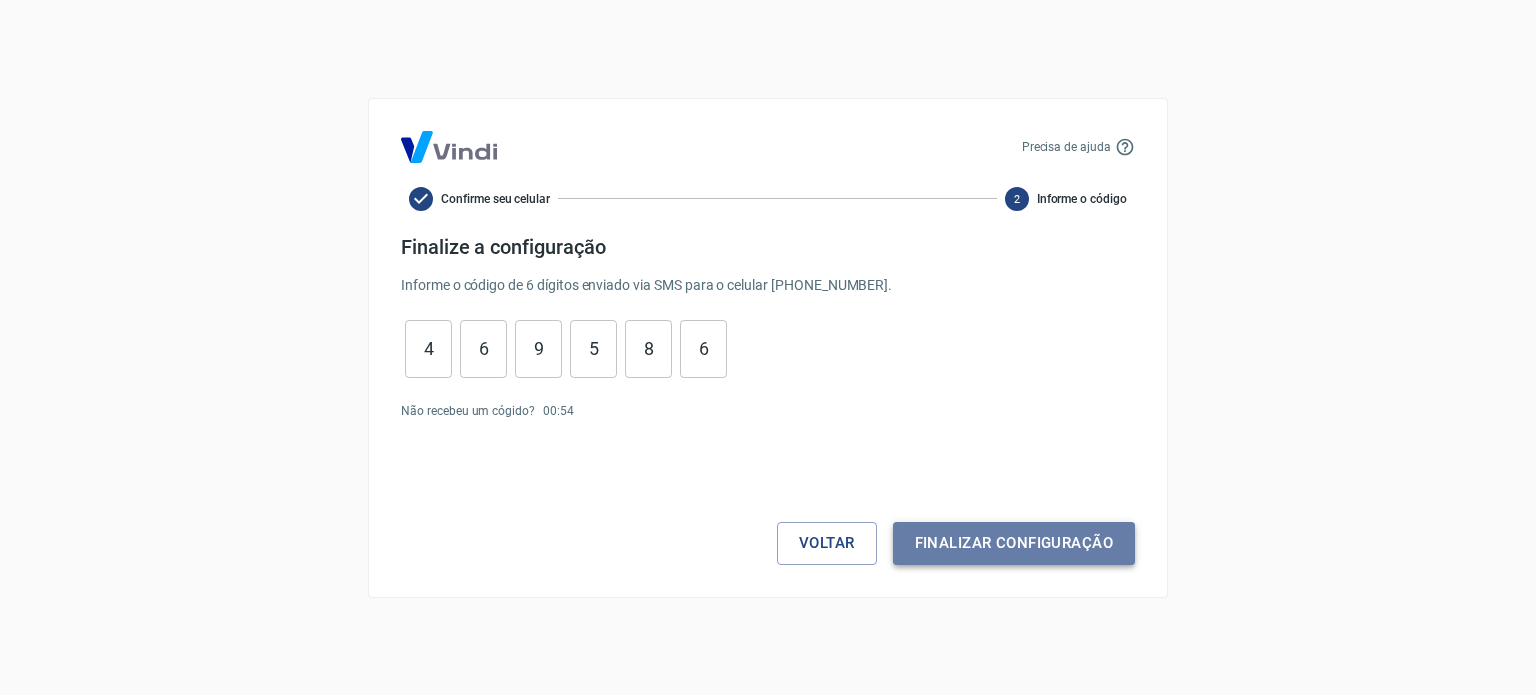 click on "Finalizar configuração" at bounding box center (1014, 543) 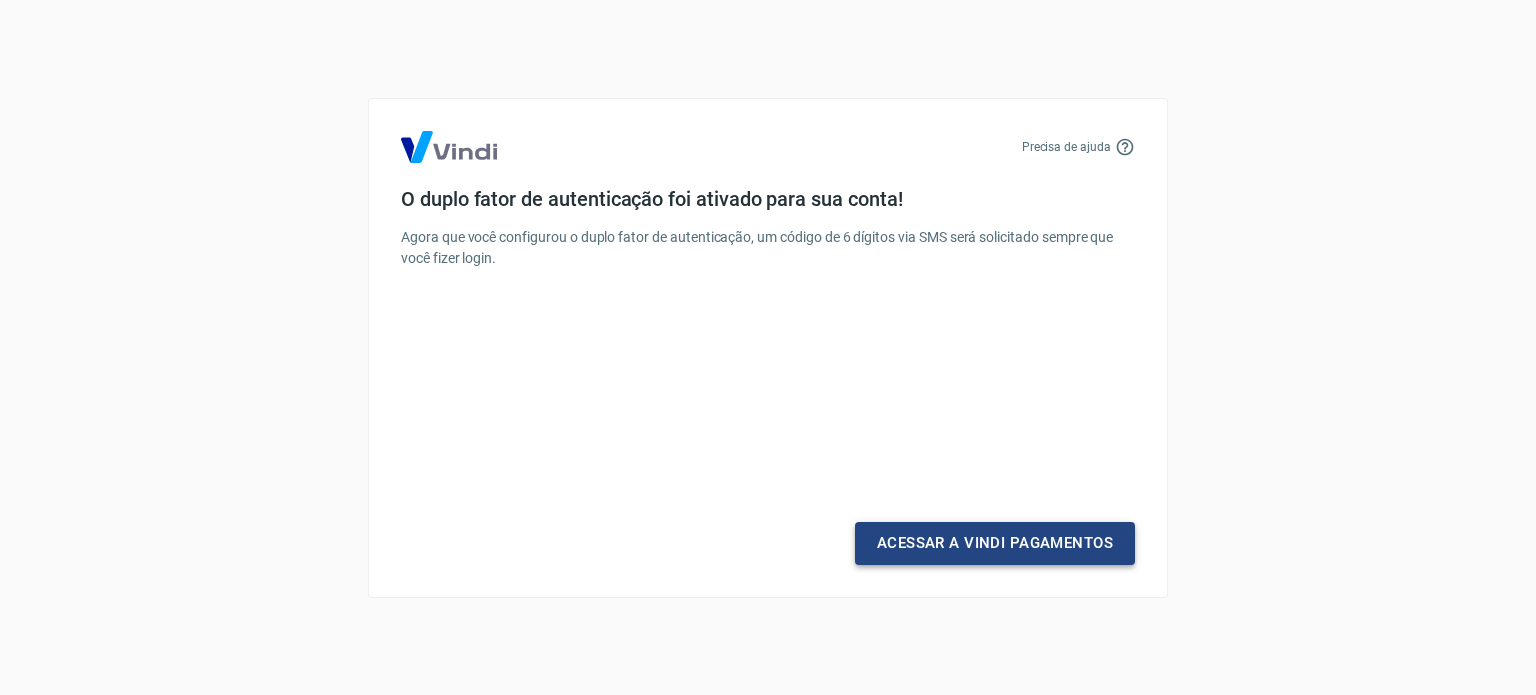 click on "Acessar a Vindi Pagamentos" at bounding box center (995, 543) 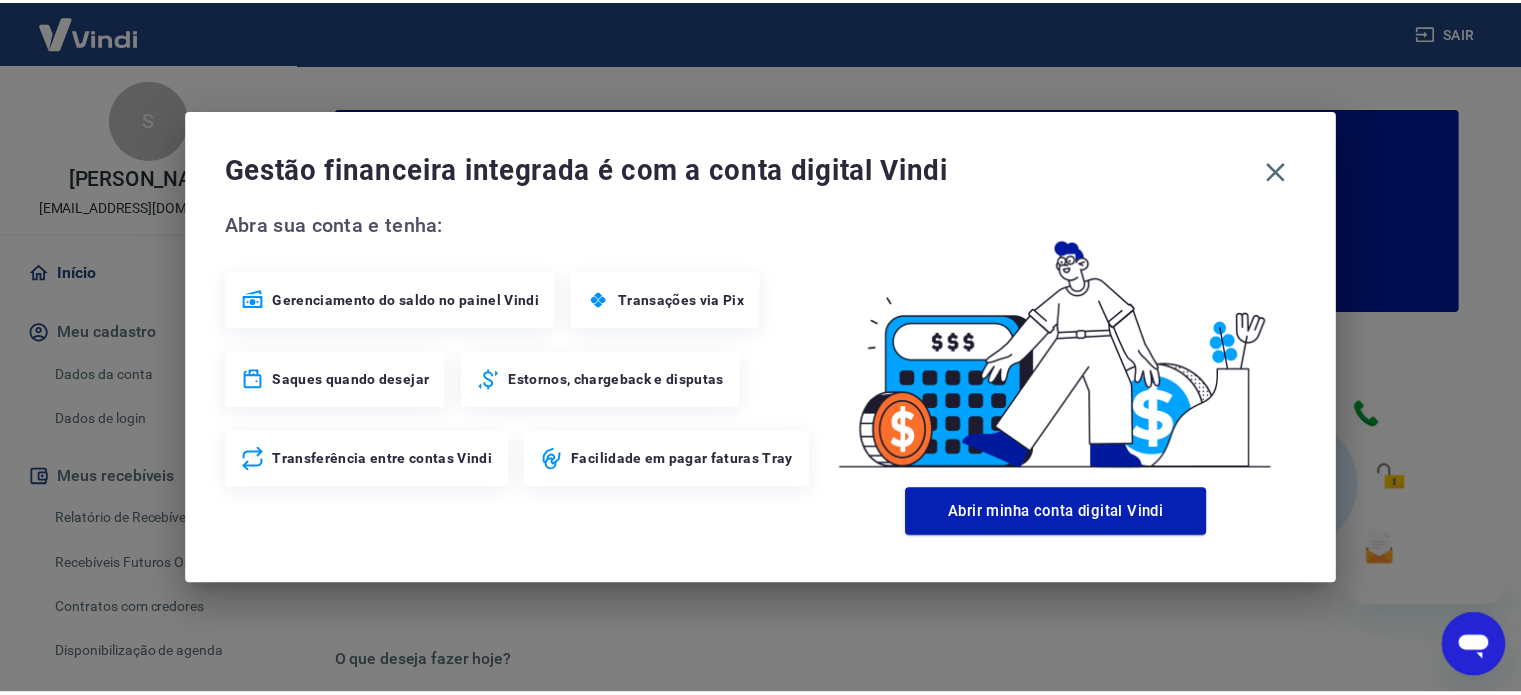 scroll, scrollTop: 0, scrollLeft: 0, axis: both 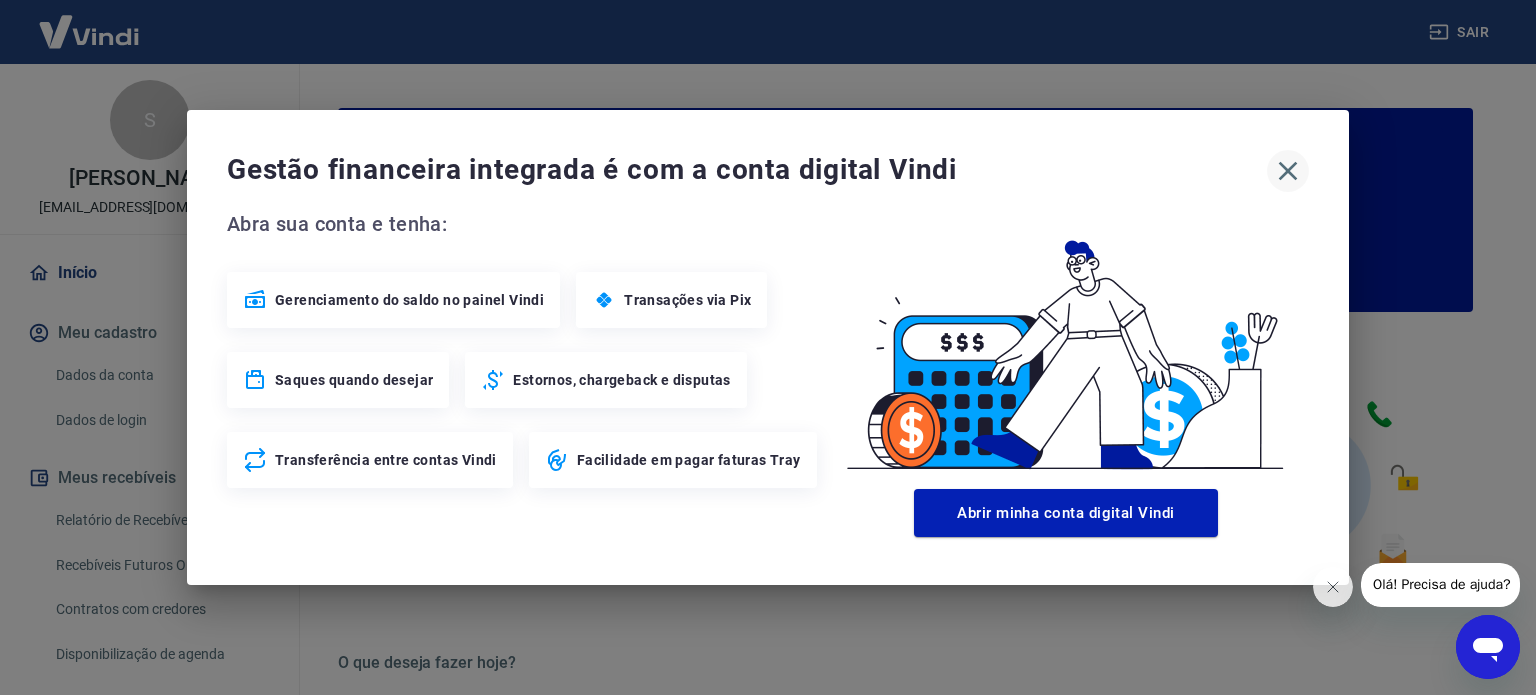 click 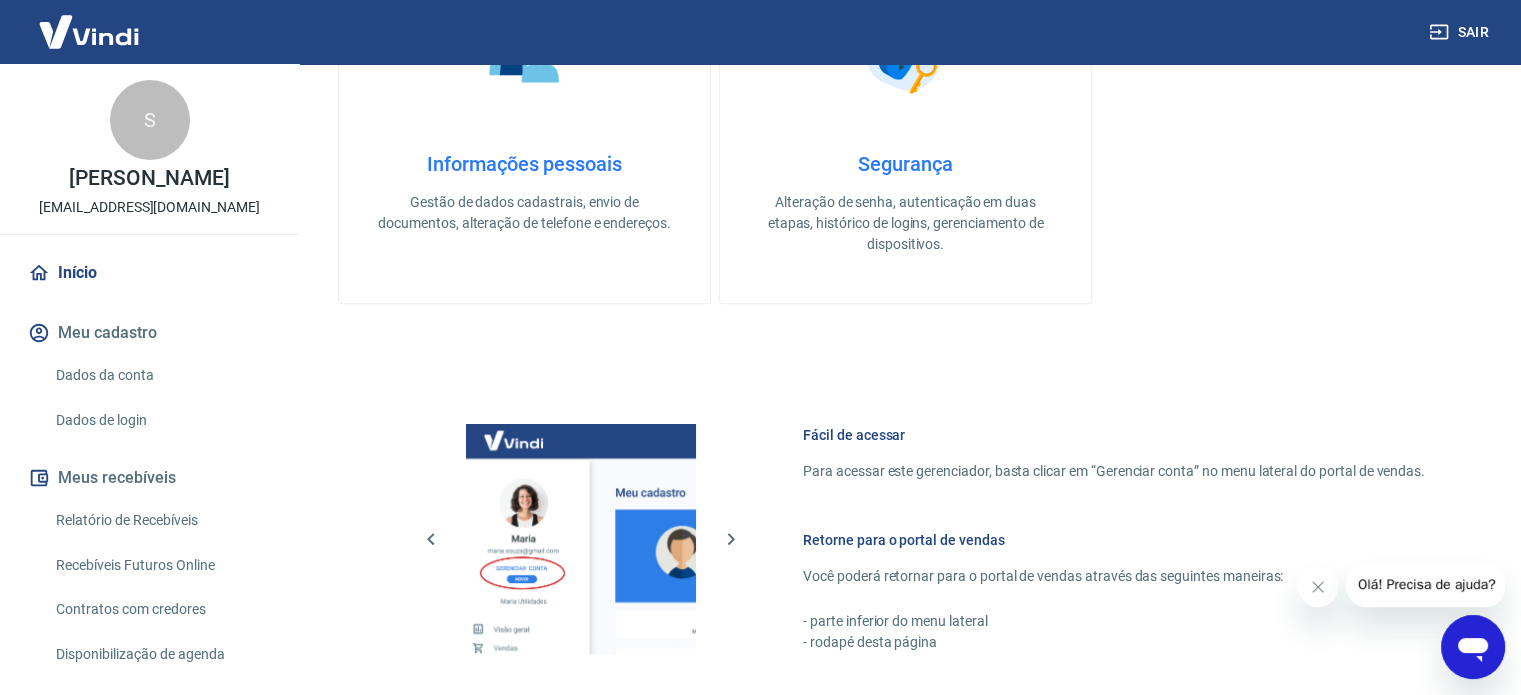 scroll, scrollTop: 800, scrollLeft: 0, axis: vertical 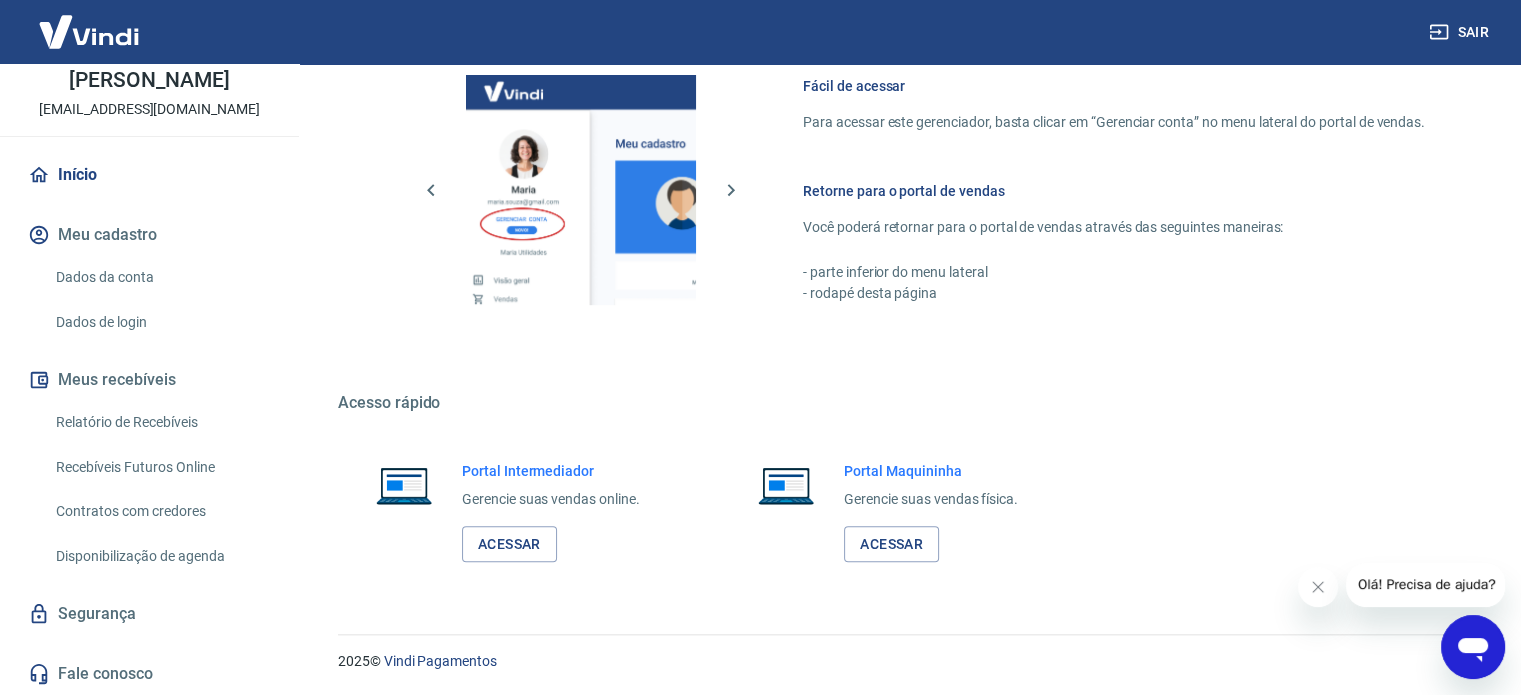 click on "[PERSON_NAME]" at bounding box center (149, 80) 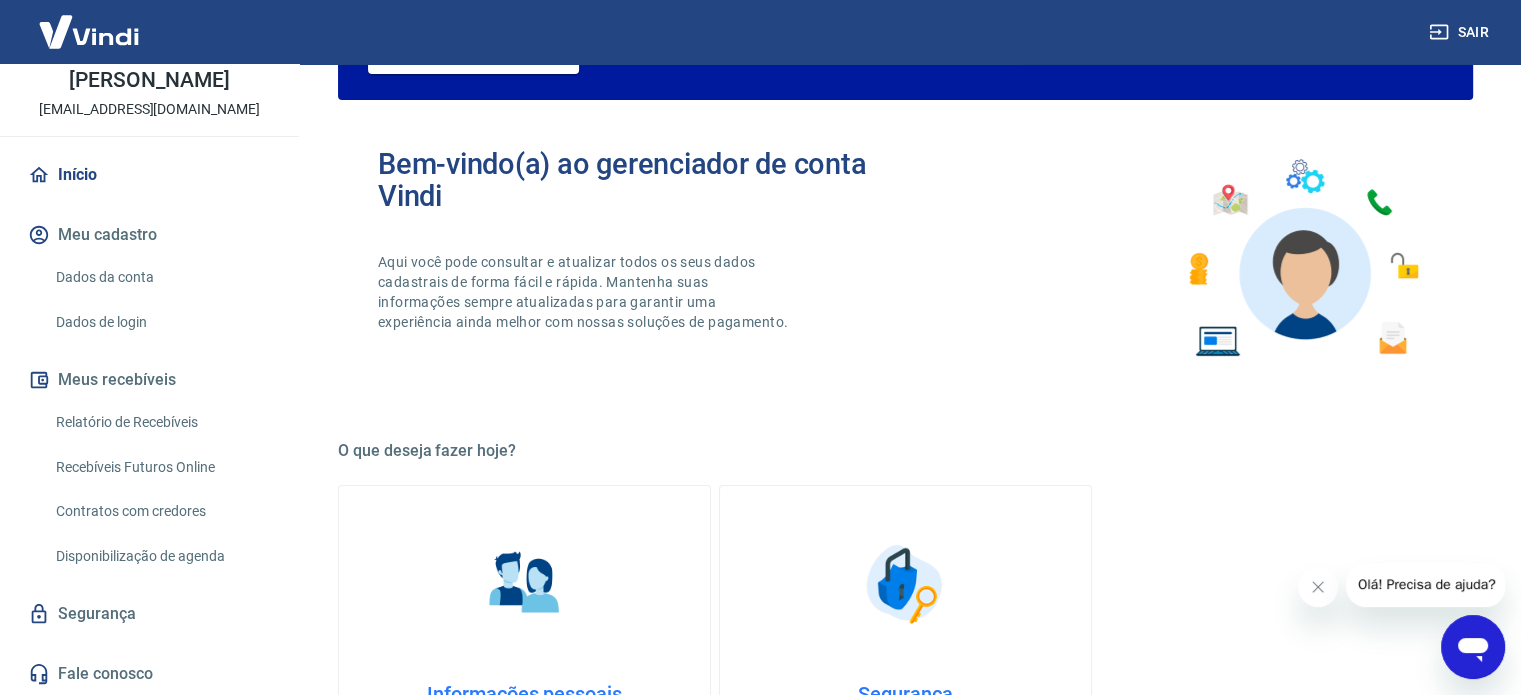 scroll, scrollTop: 191, scrollLeft: 0, axis: vertical 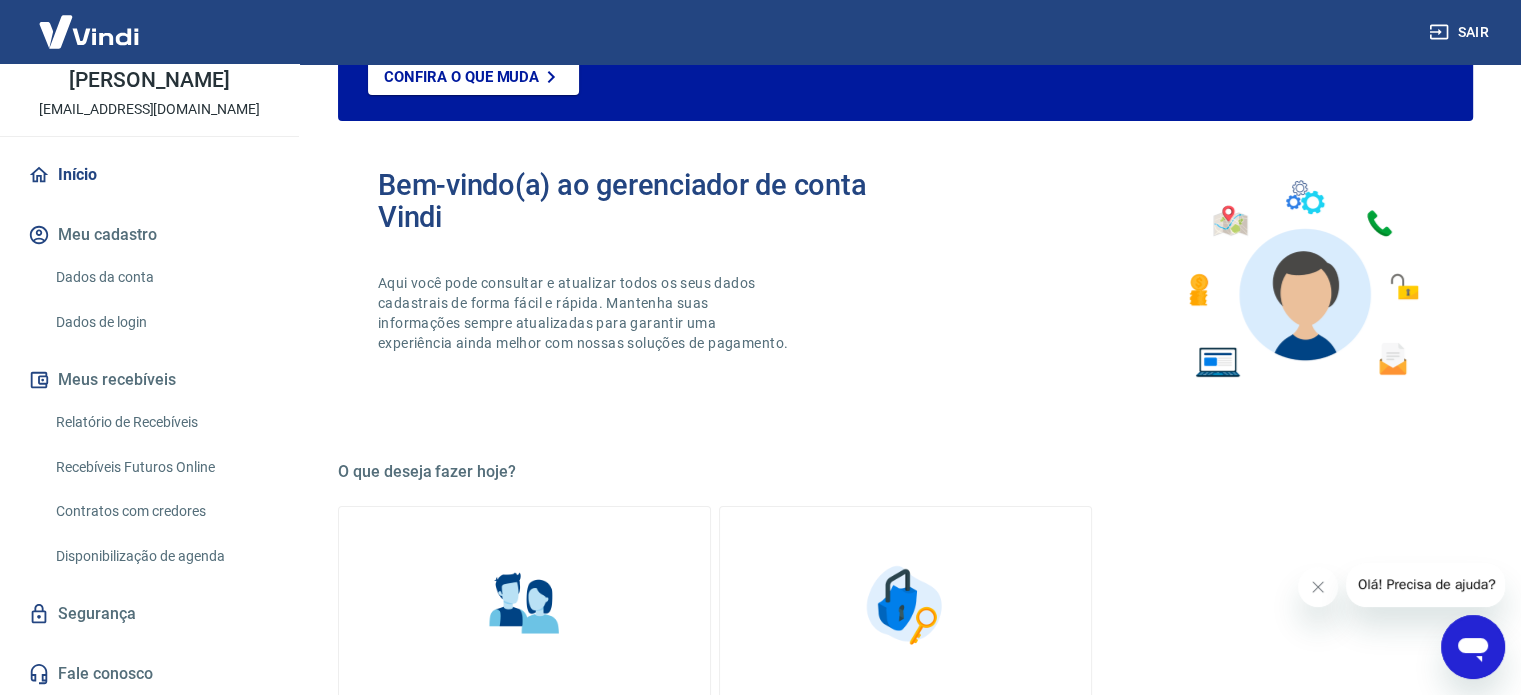 click on "Relatório de Recebíveis" at bounding box center [161, 422] 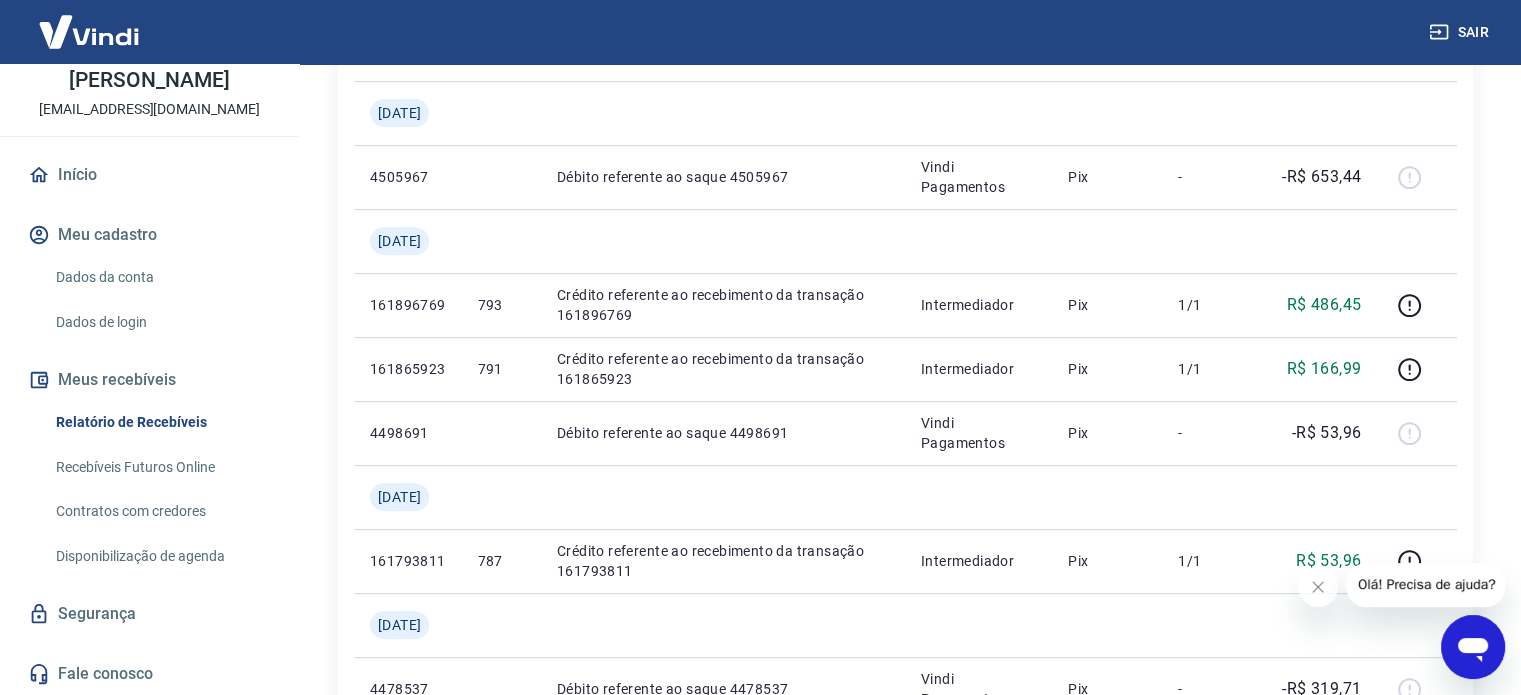scroll, scrollTop: 800, scrollLeft: 0, axis: vertical 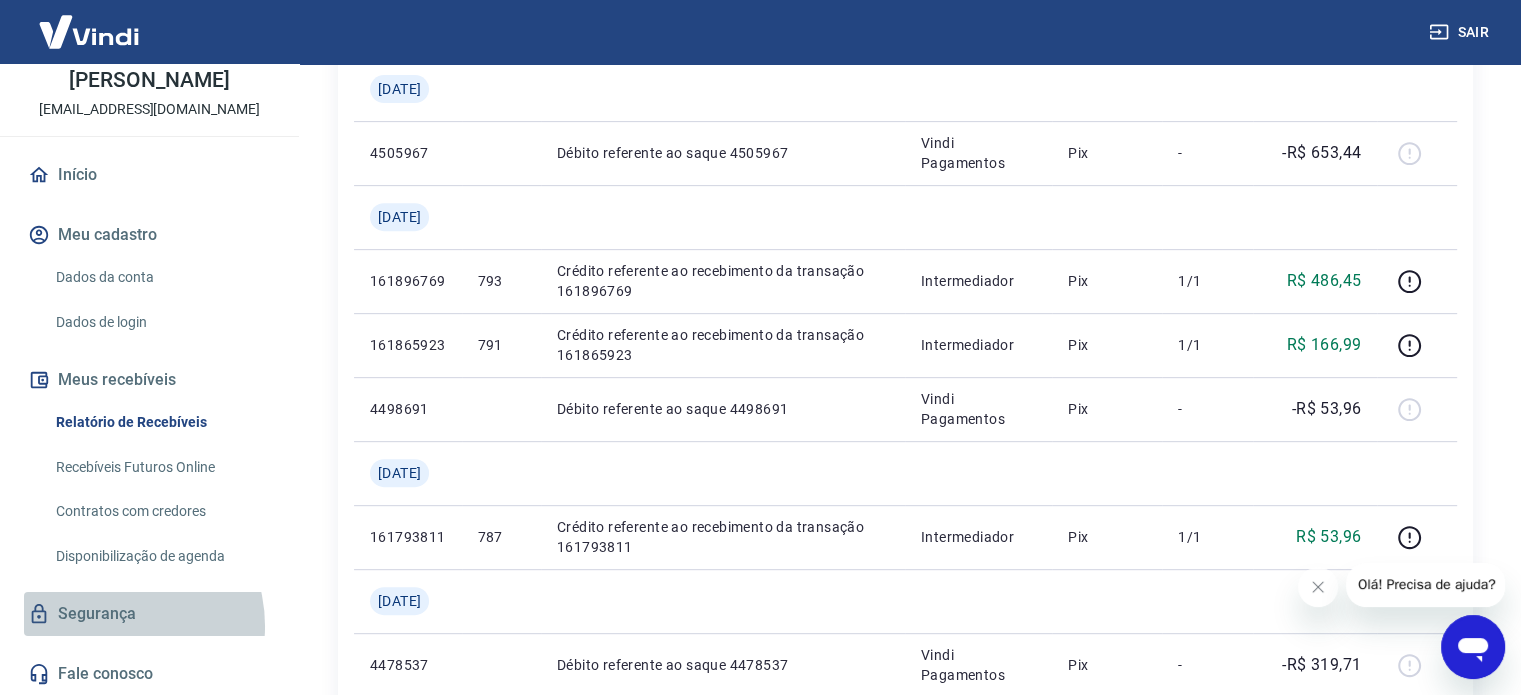 click on "Segurança" at bounding box center (149, 614) 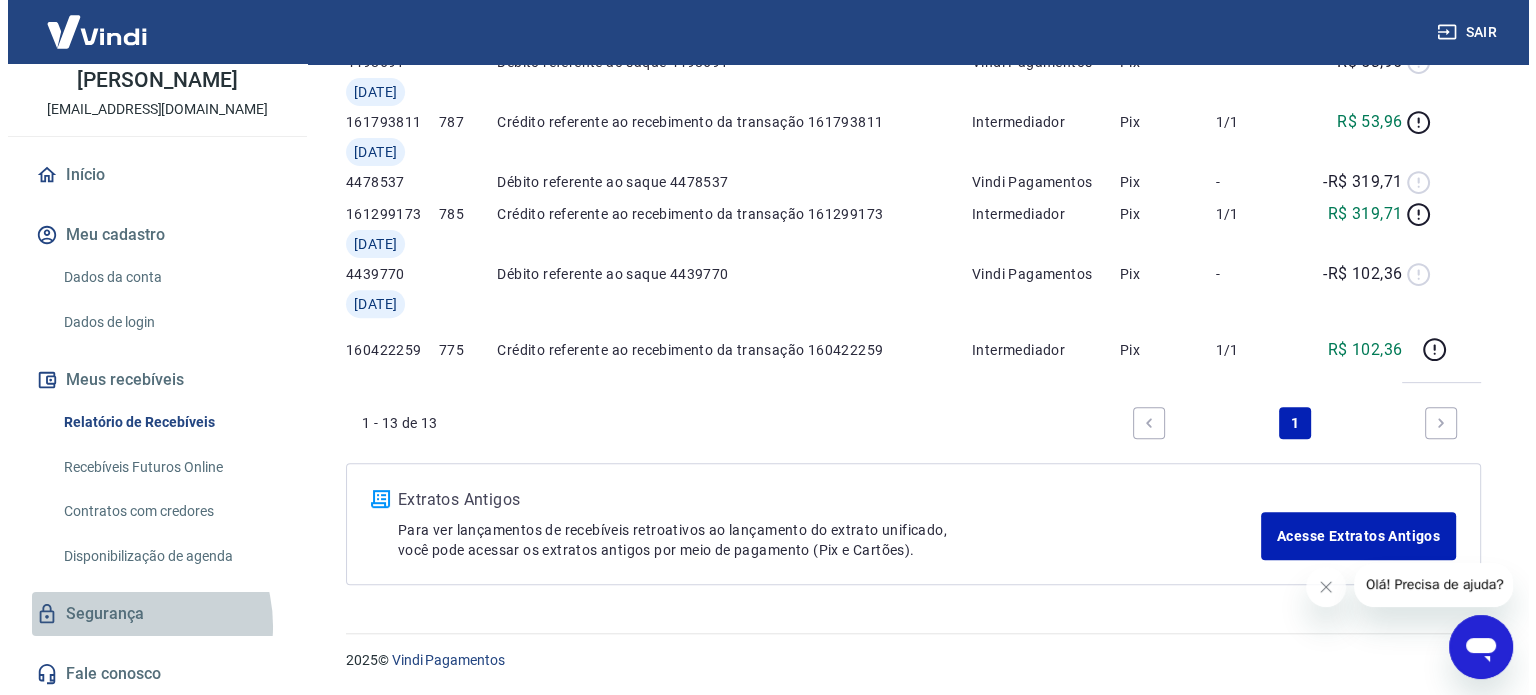 scroll, scrollTop: 0, scrollLeft: 0, axis: both 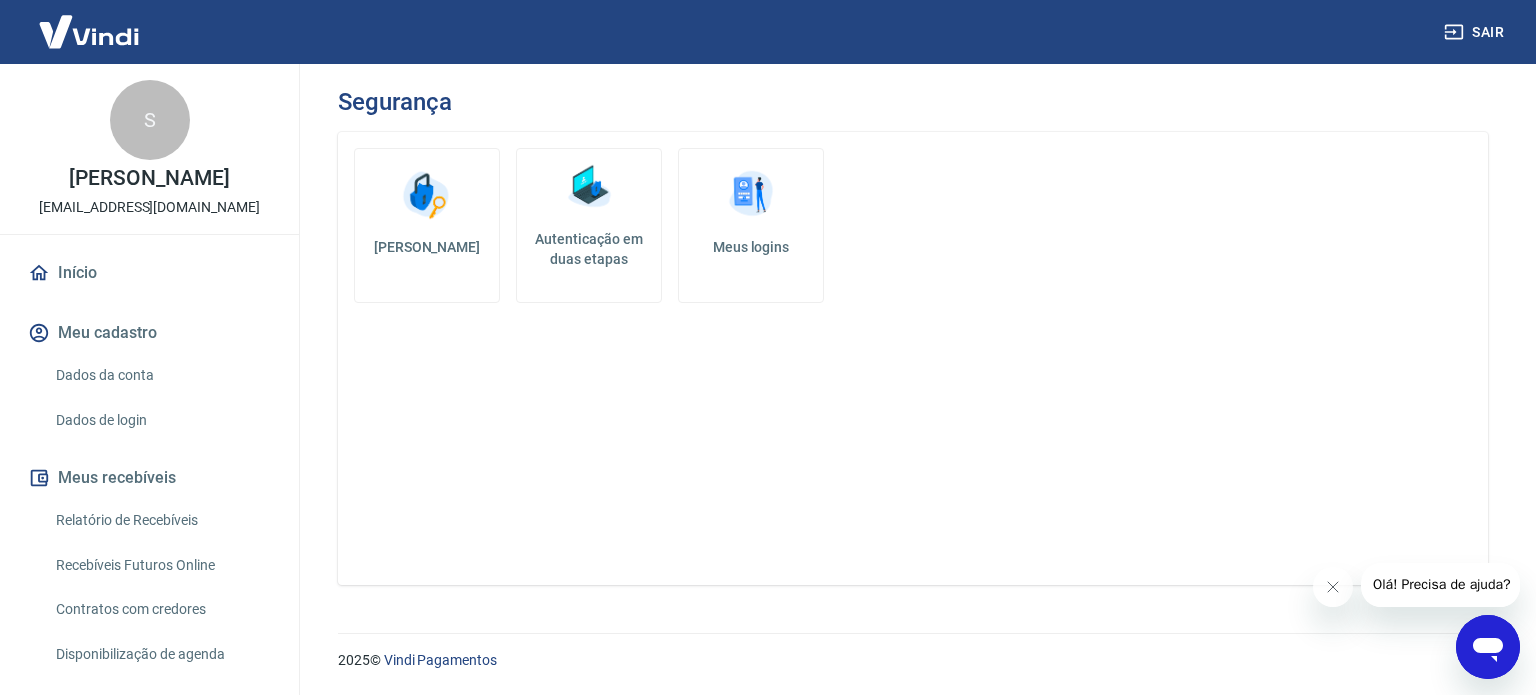 click on "Início" at bounding box center (149, 273) 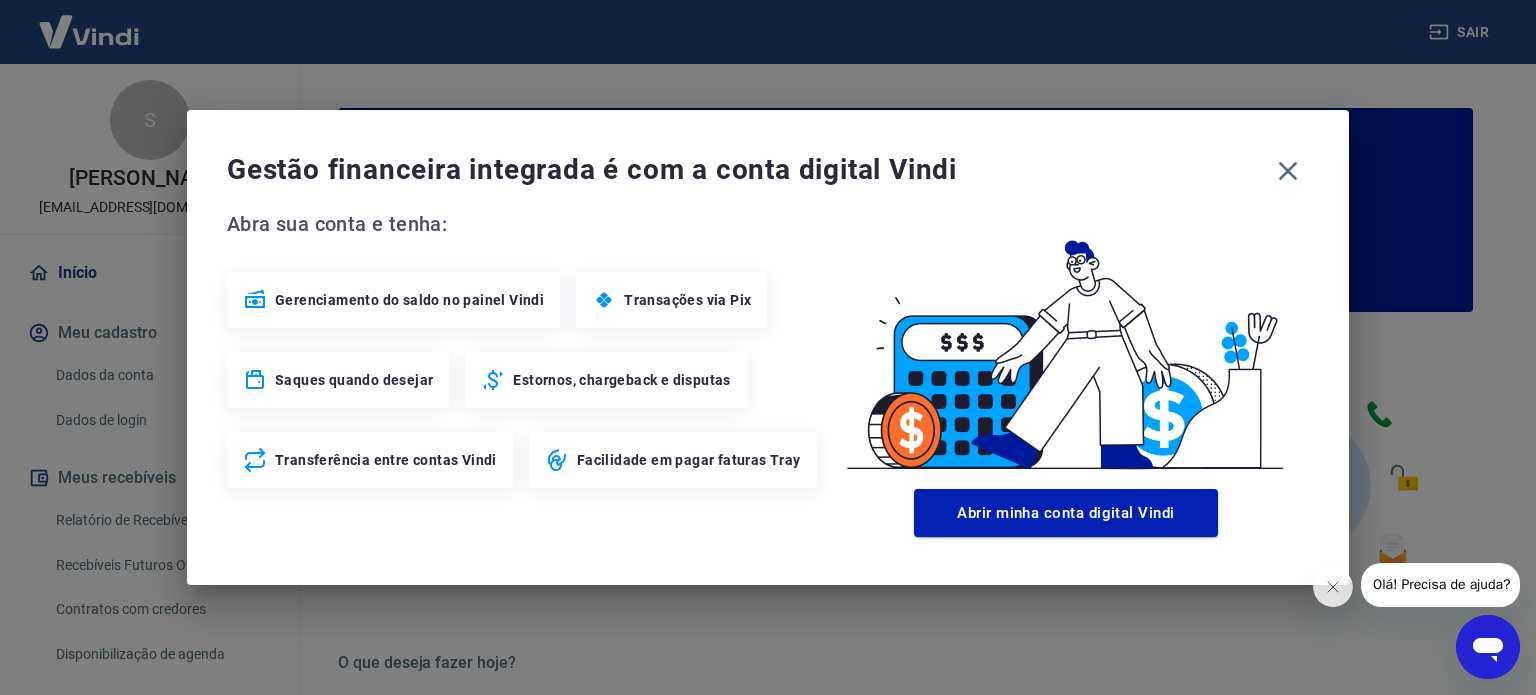 click on "Gerenciamento do saldo no painel Vindi" at bounding box center [393, 300] 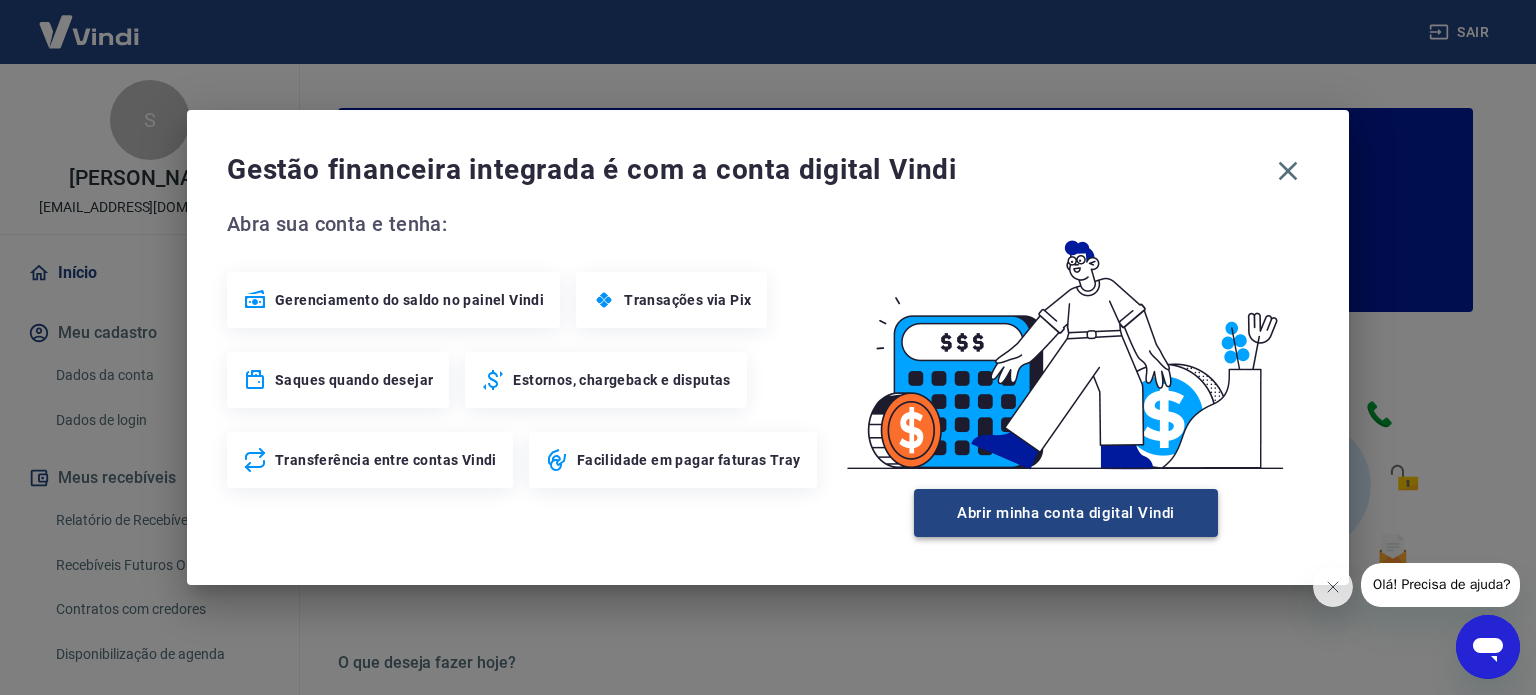 click on "Abrir minha conta digital Vindi" at bounding box center (1066, 513) 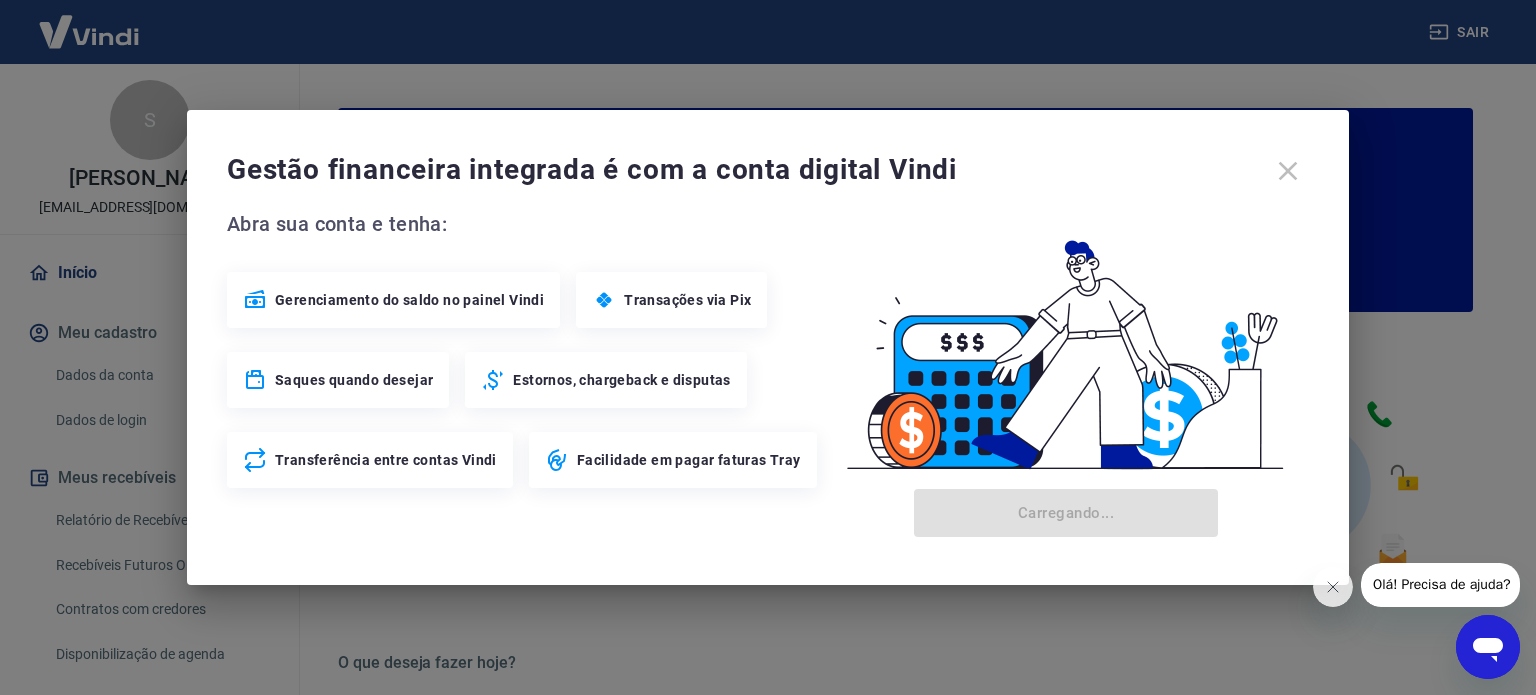 drag, startPoint x: 1128, startPoint y: 504, endPoint x: 1190, endPoint y: 445, distance: 85.58621 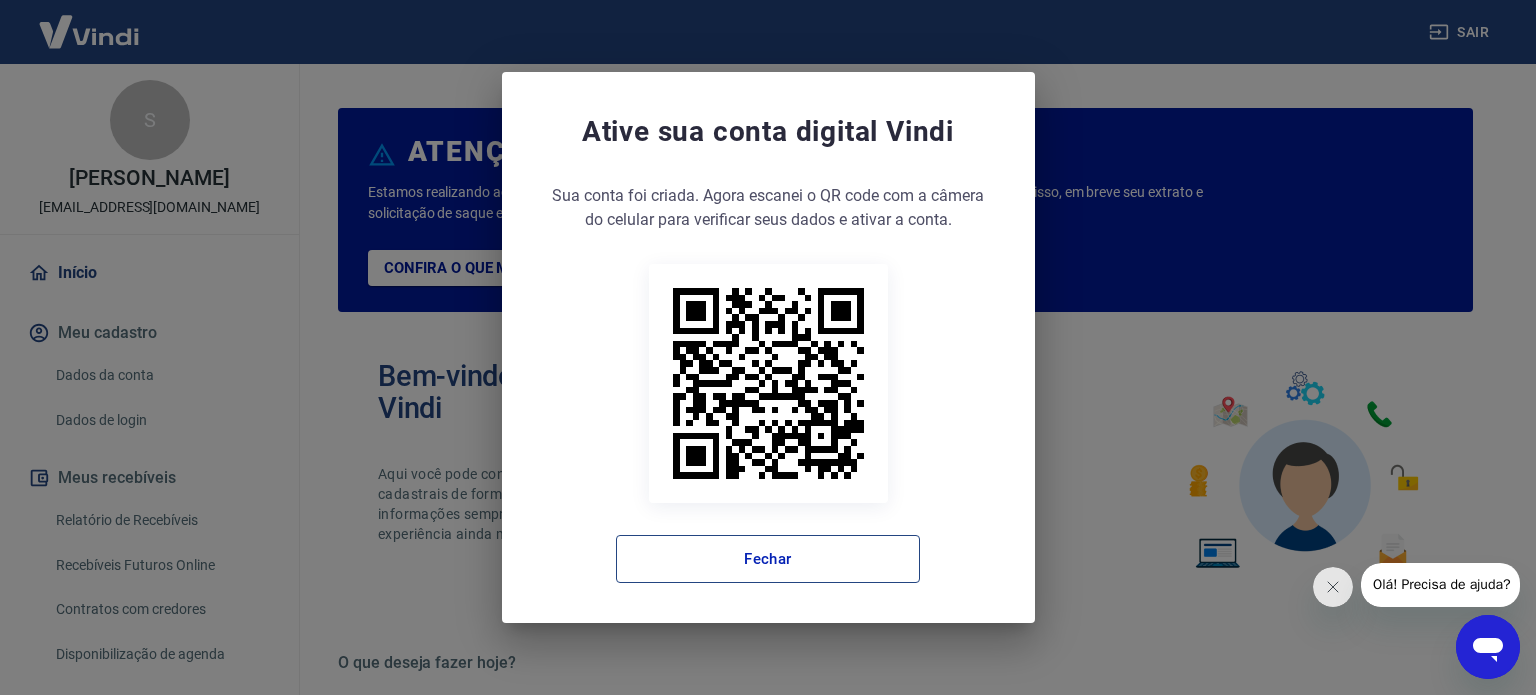 click on "Fechar" at bounding box center [768, 559] 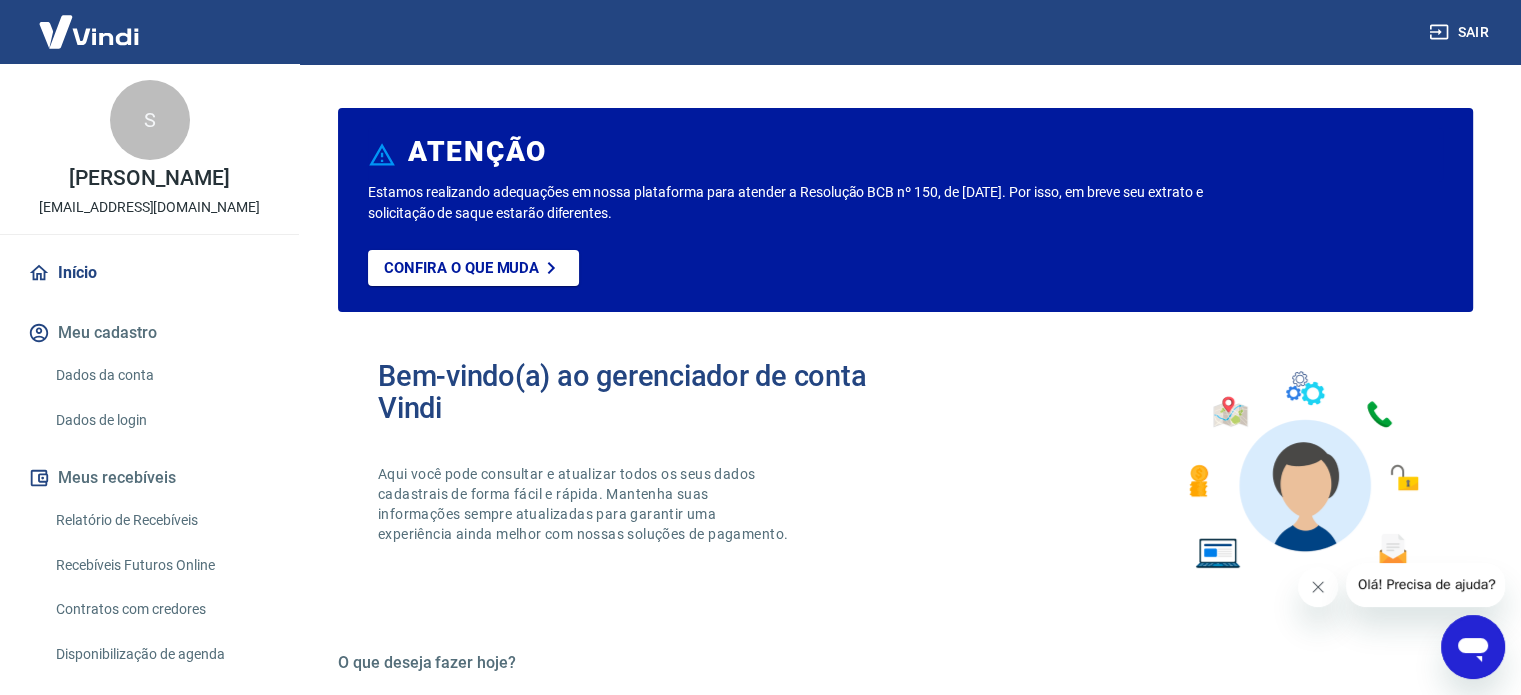 click 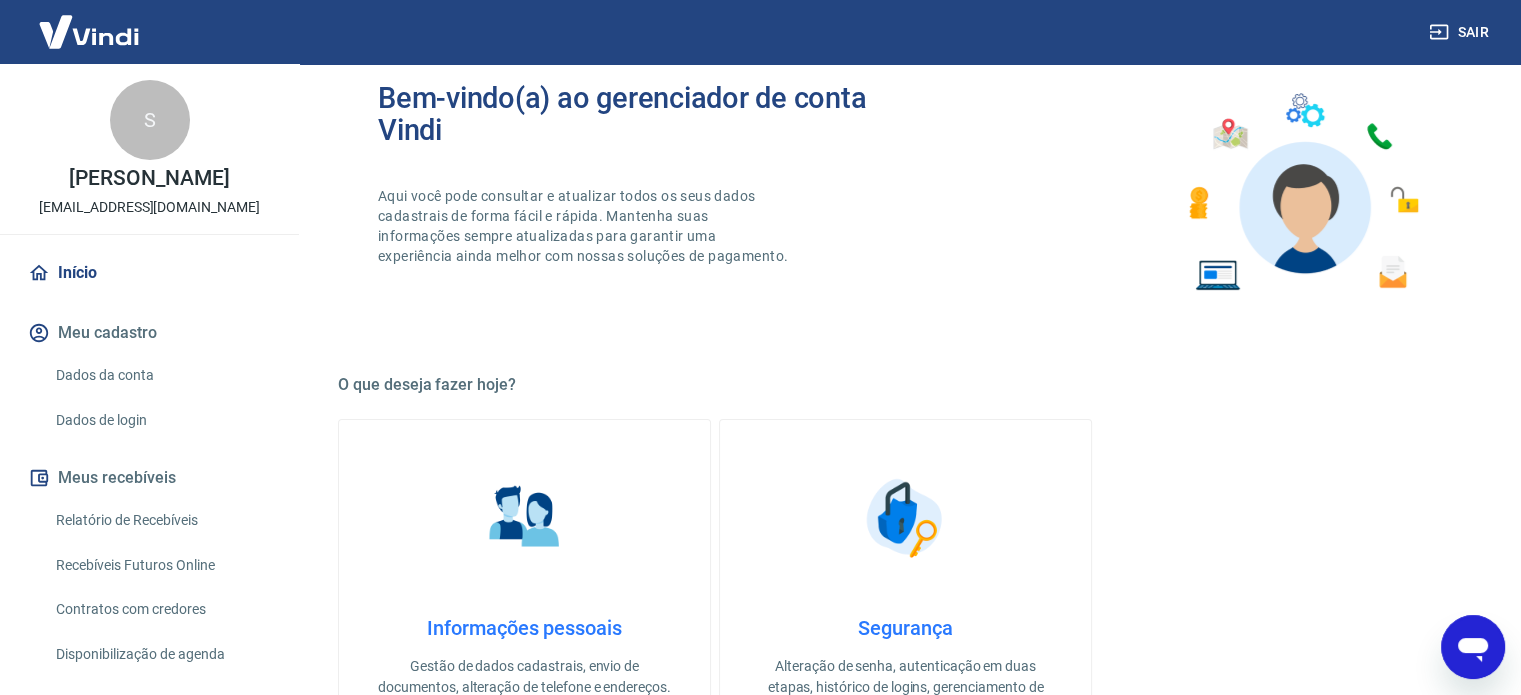 scroll, scrollTop: 500, scrollLeft: 0, axis: vertical 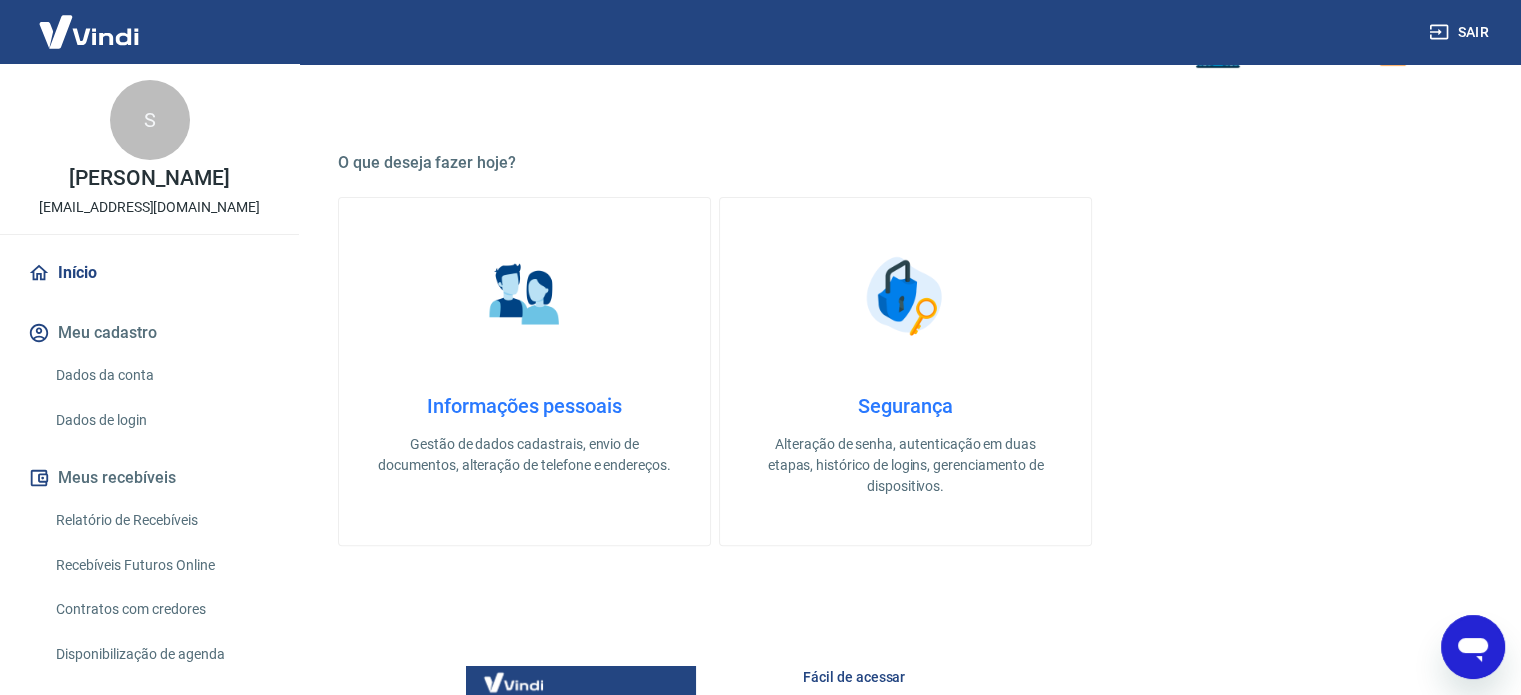click on "Dados da conta" at bounding box center (161, 375) 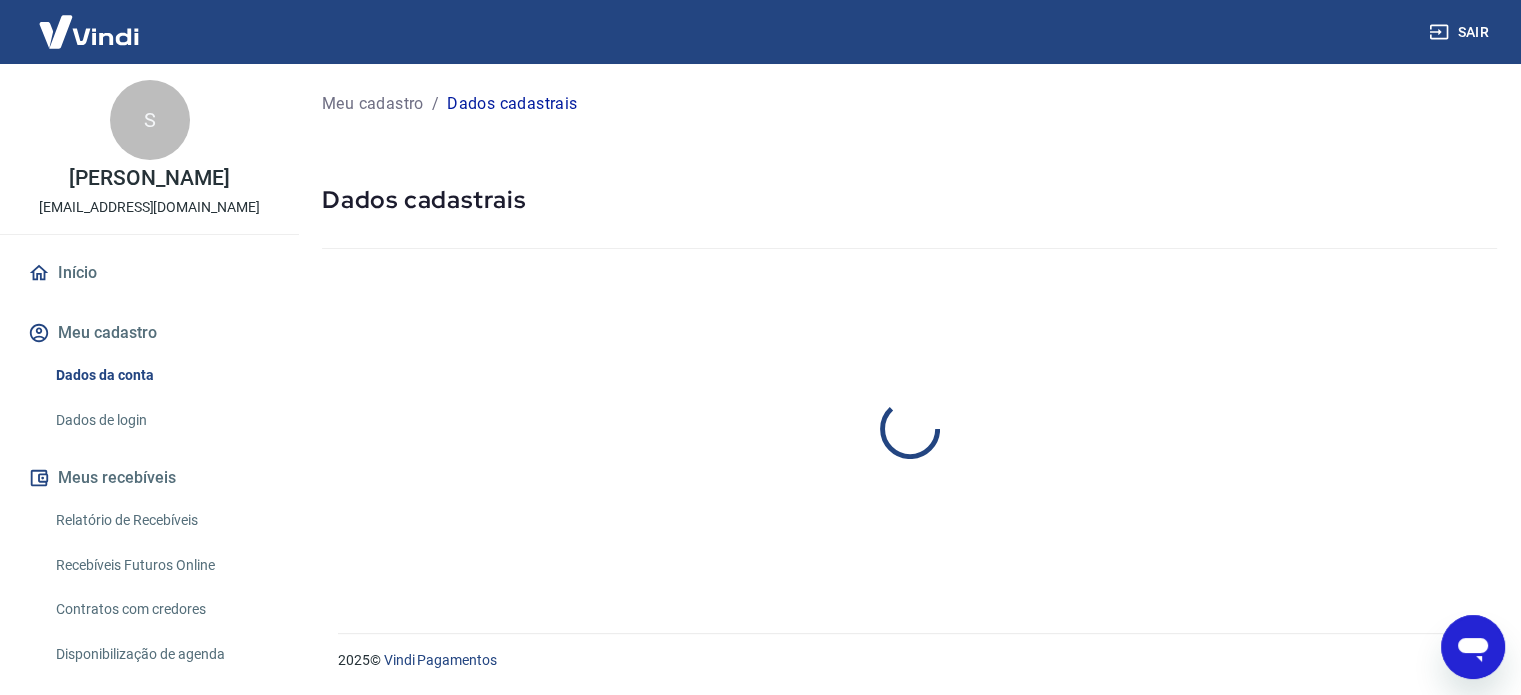 scroll, scrollTop: 0, scrollLeft: 0, axis: both 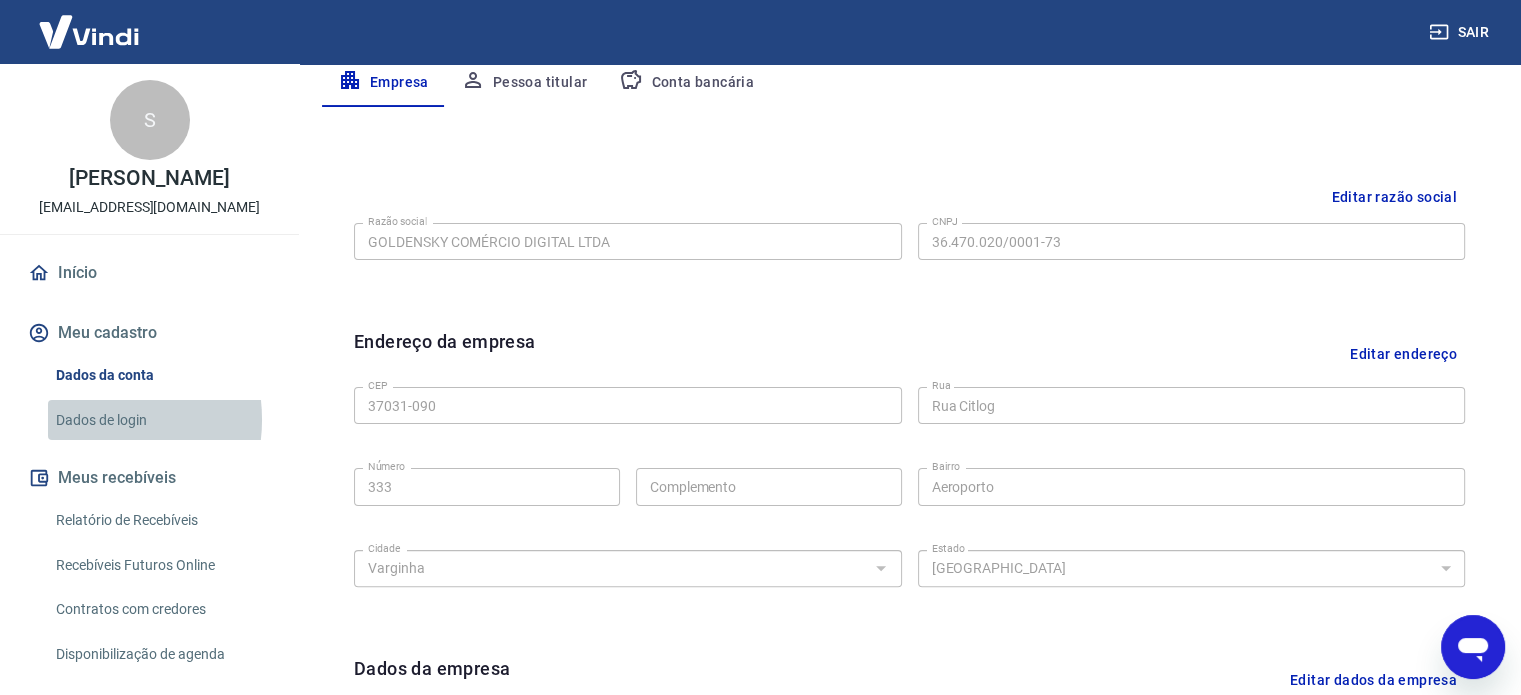 click on "Dados de login" at bounding box center (161, 420) 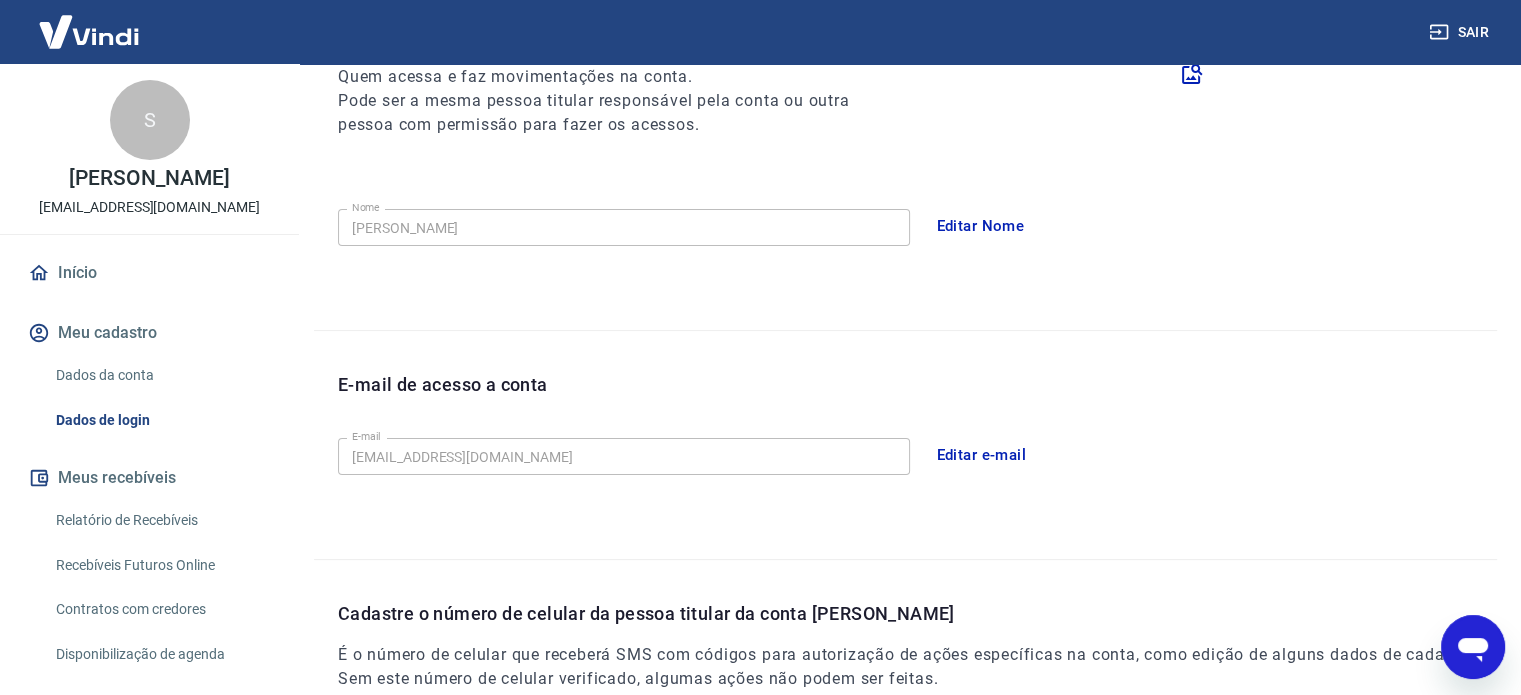 scroll, scrollTop: 268, scrollLeft: 0, axis: vertical 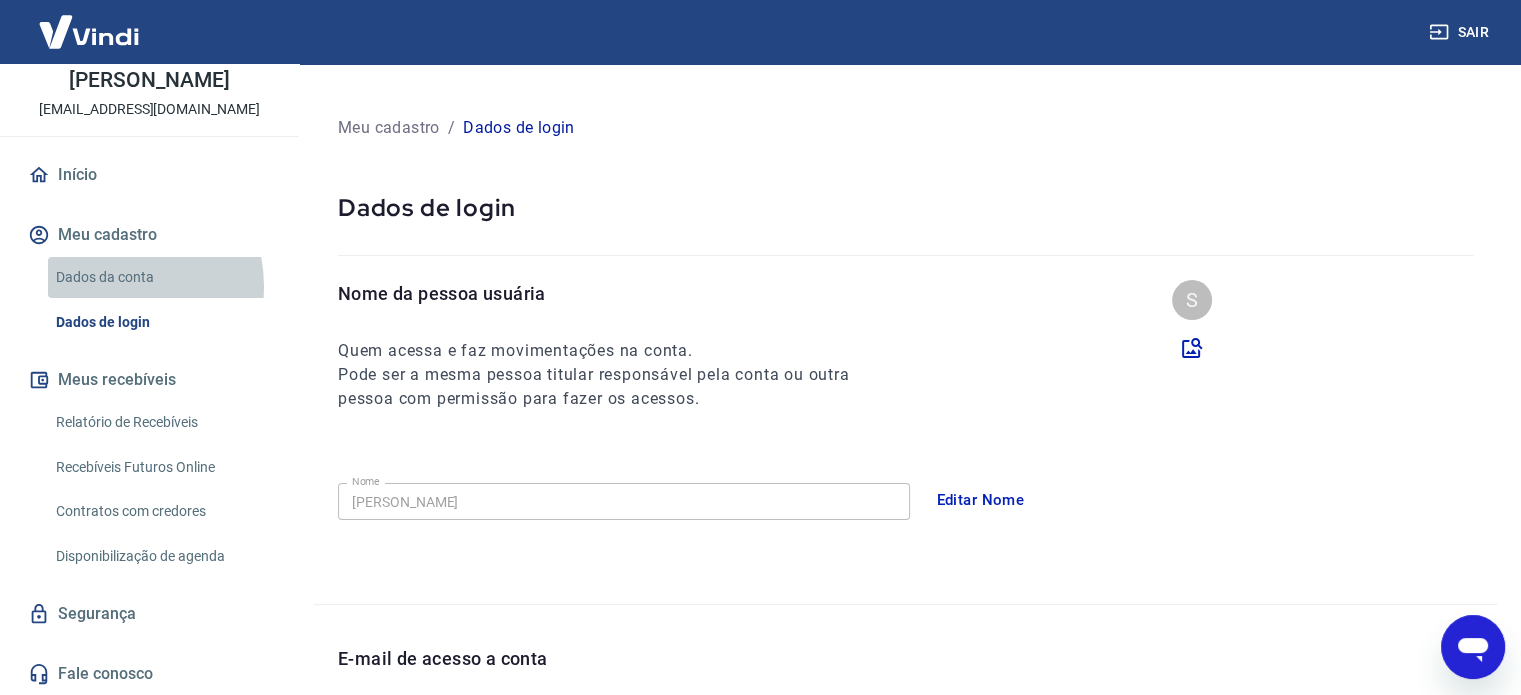 click on "Dados da conta" at bounding box center [161, 277] 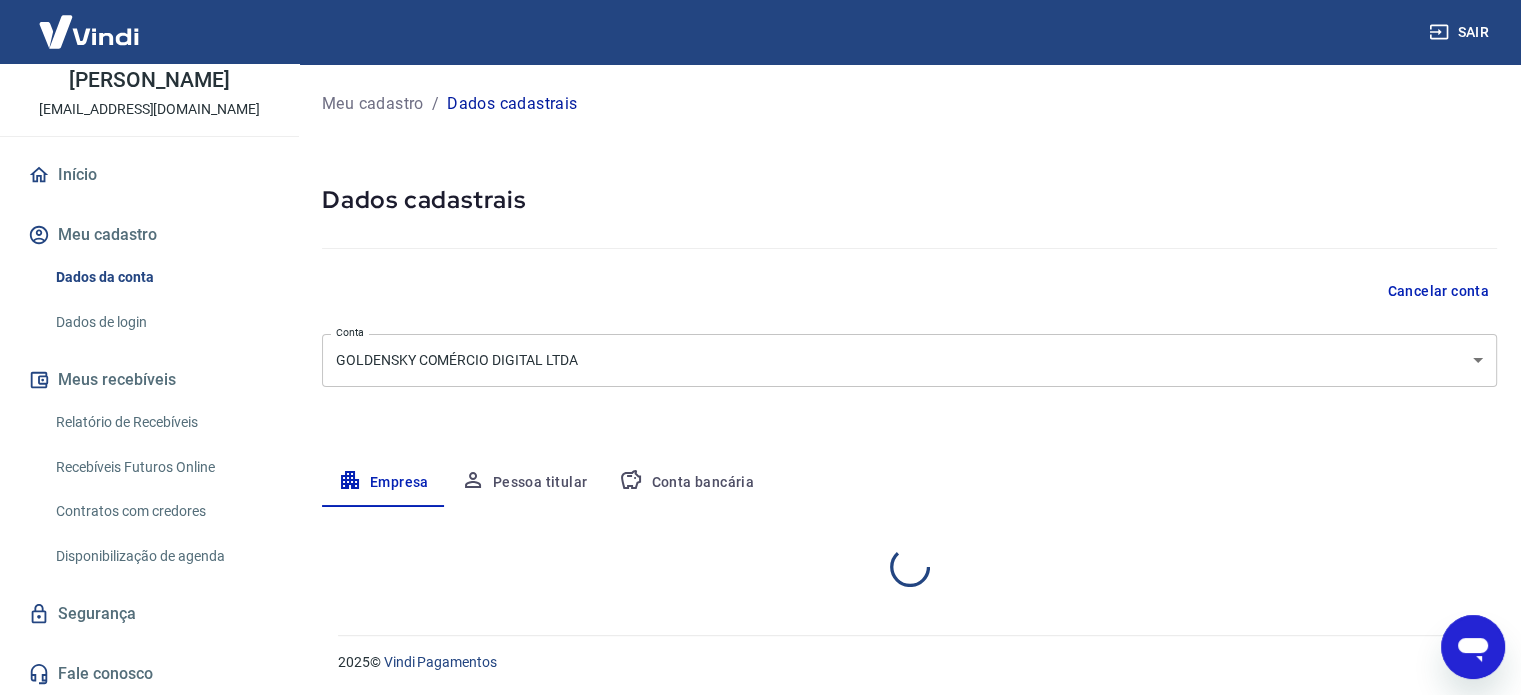 select on "MG" 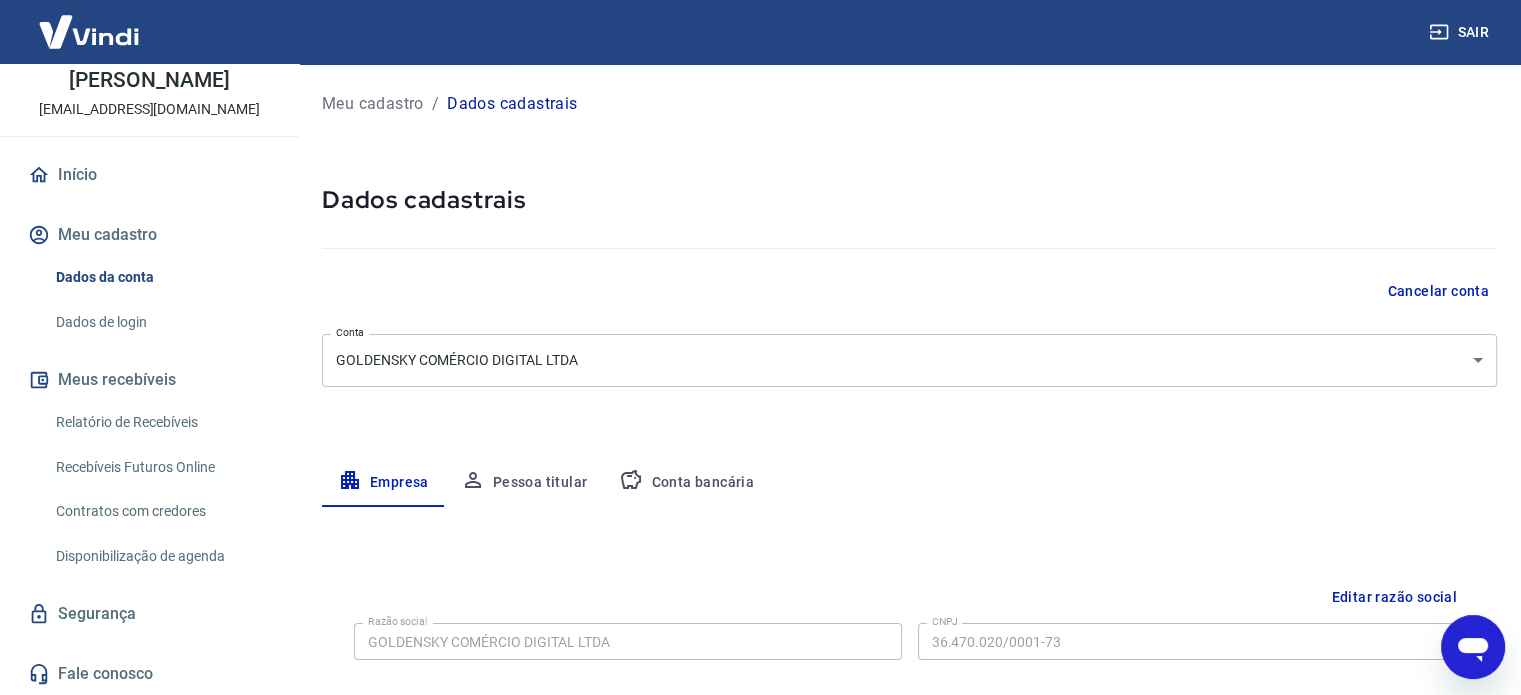 click on "Meu cadastro" at bounding box center [149, 235] 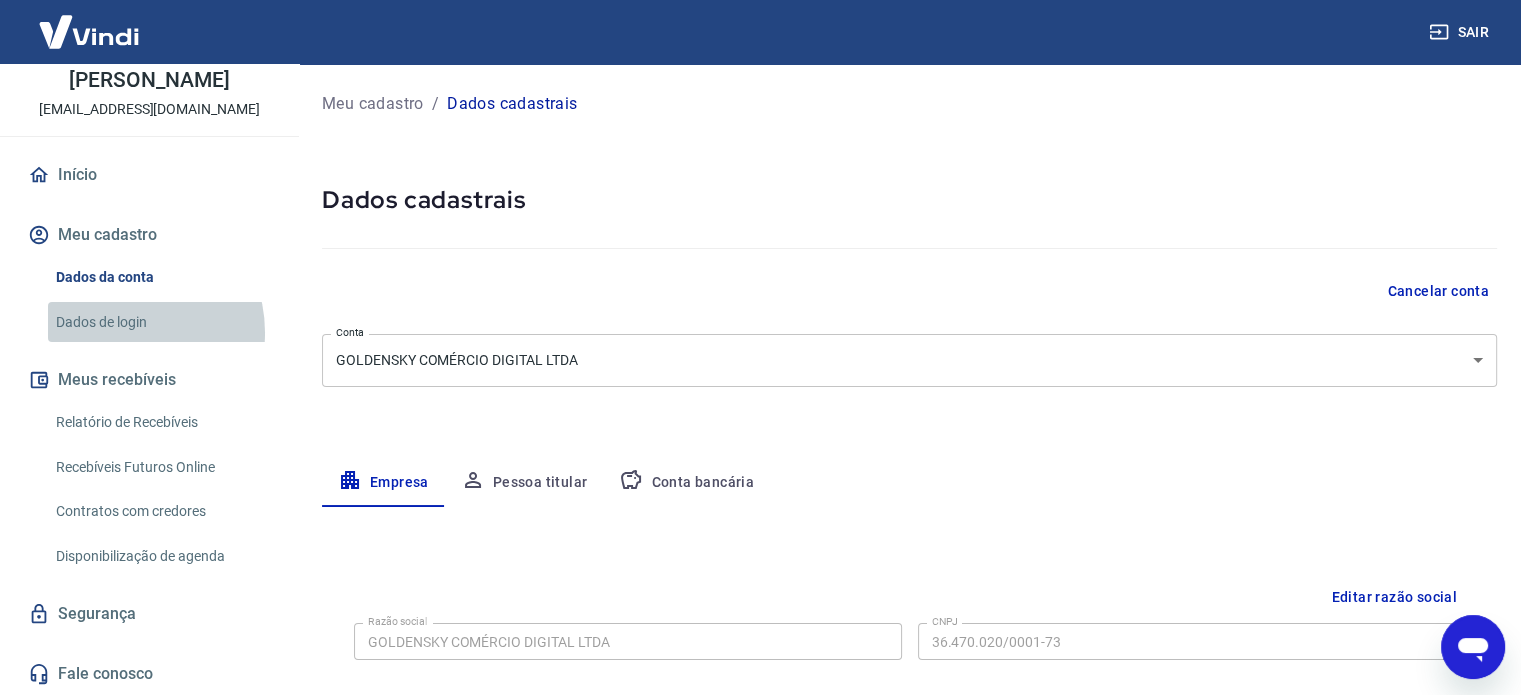 click on "Dados de login" at bounding box center (161, 322) 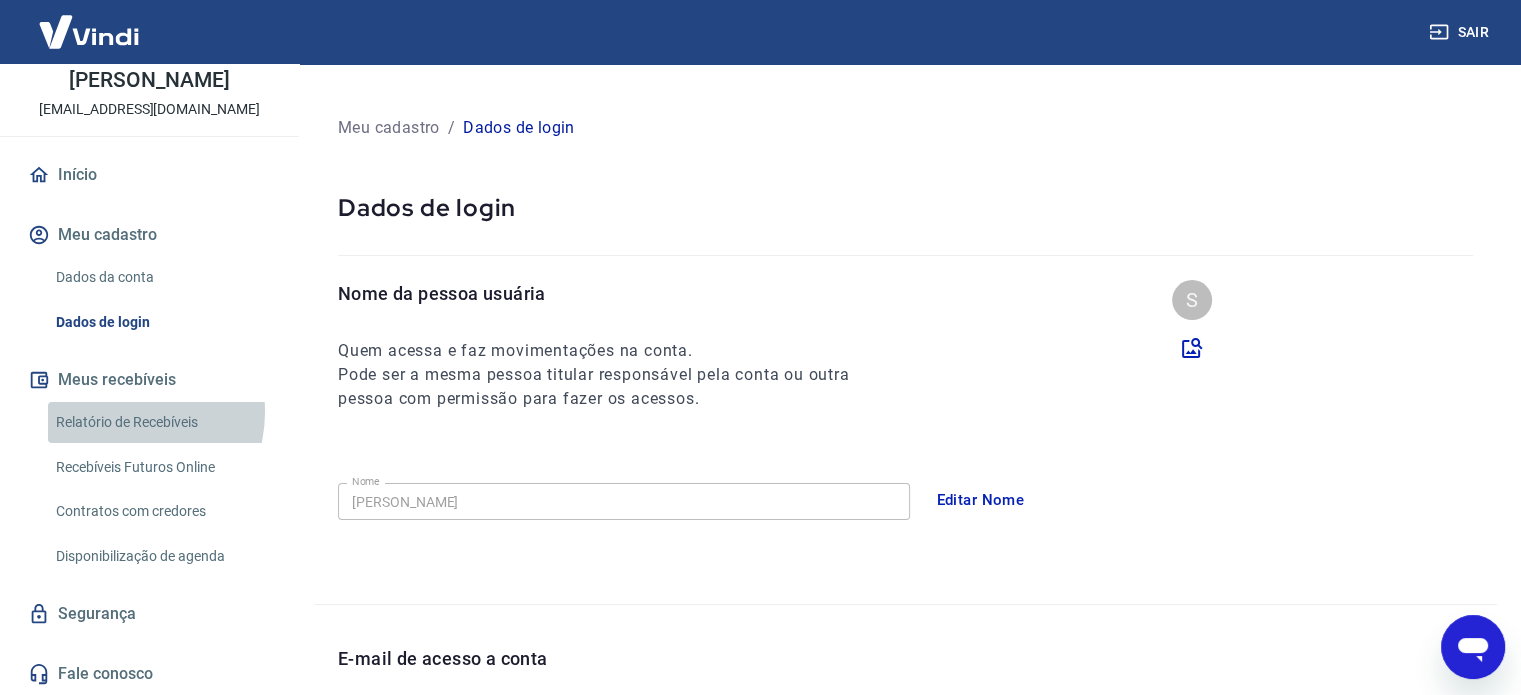 click on "Relatório de Recebíveis" at bounding box center [161, 422] 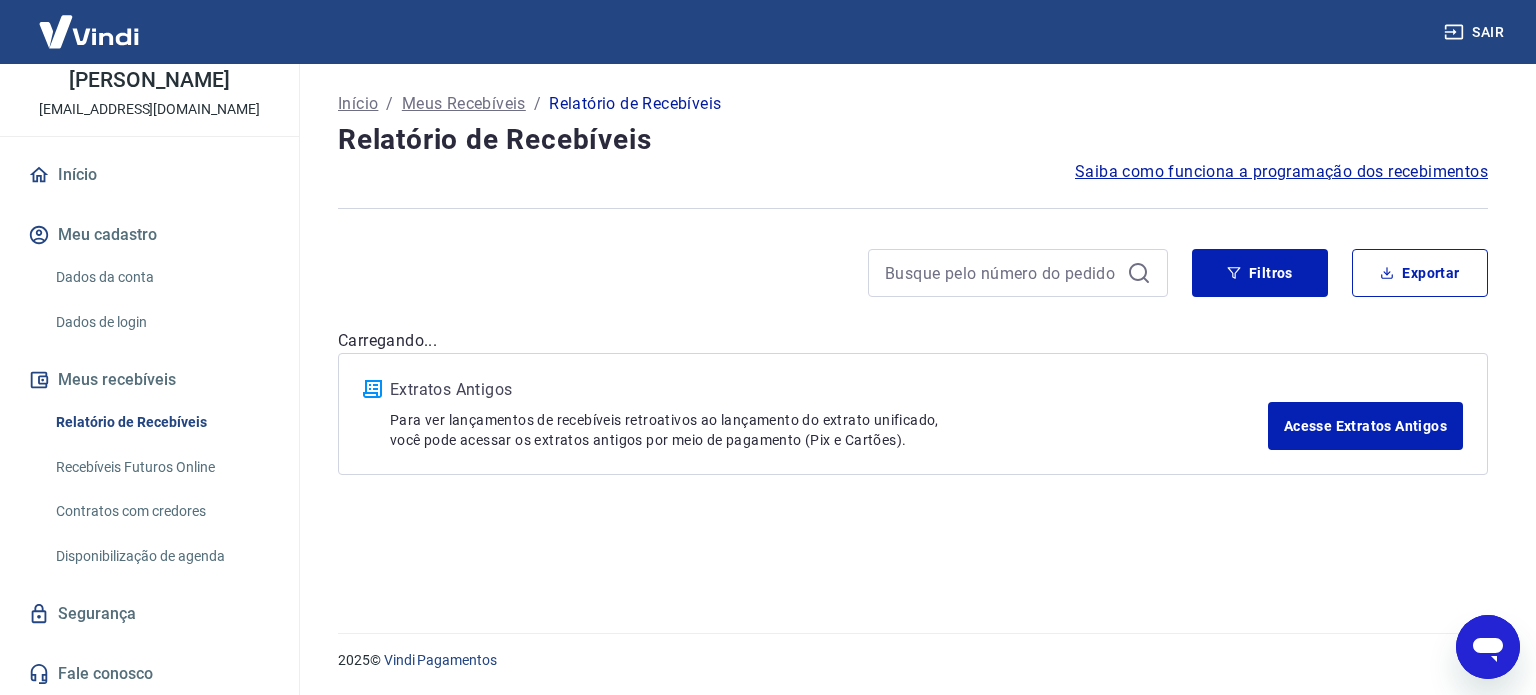 click on "Recebíveis Futuros Online" at bounding box center (161, 467) 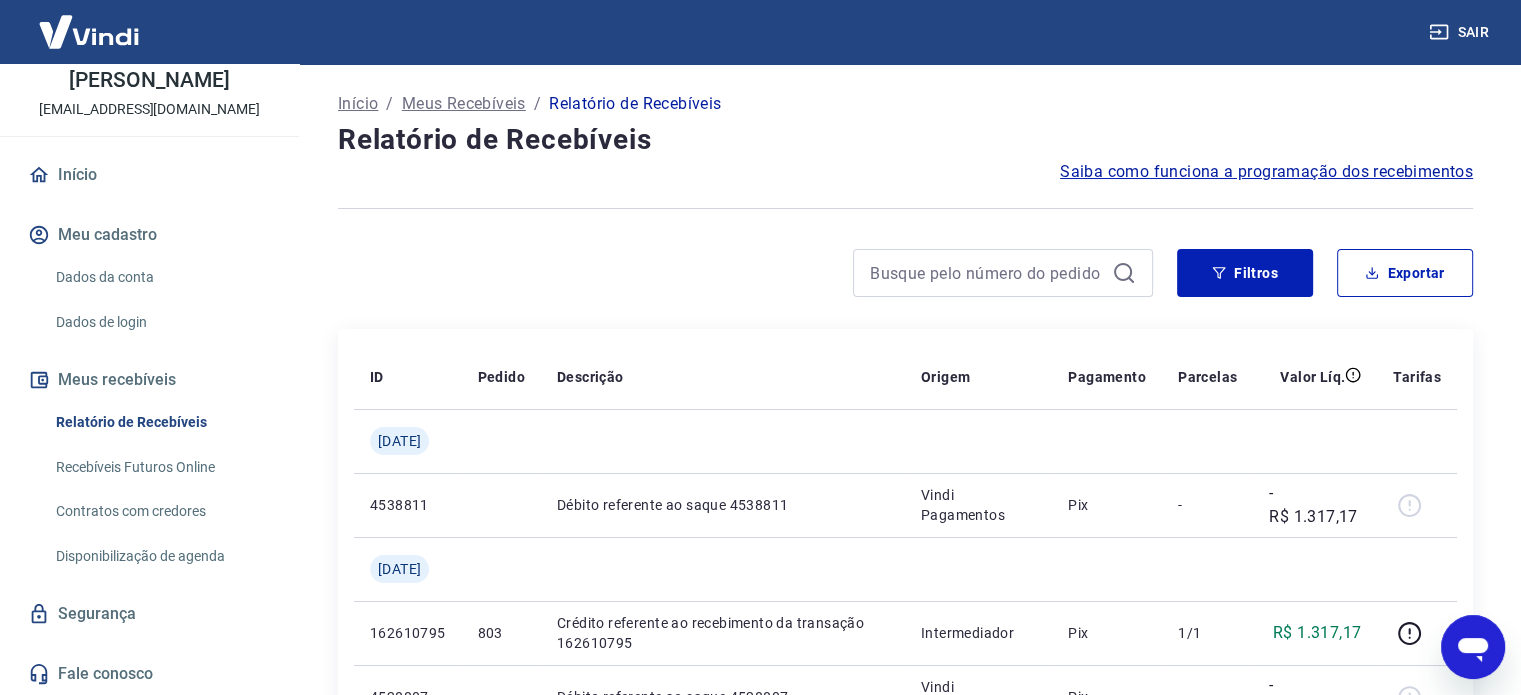 click on "Relatório de Recebíveis" at bounding box center (161, 422) 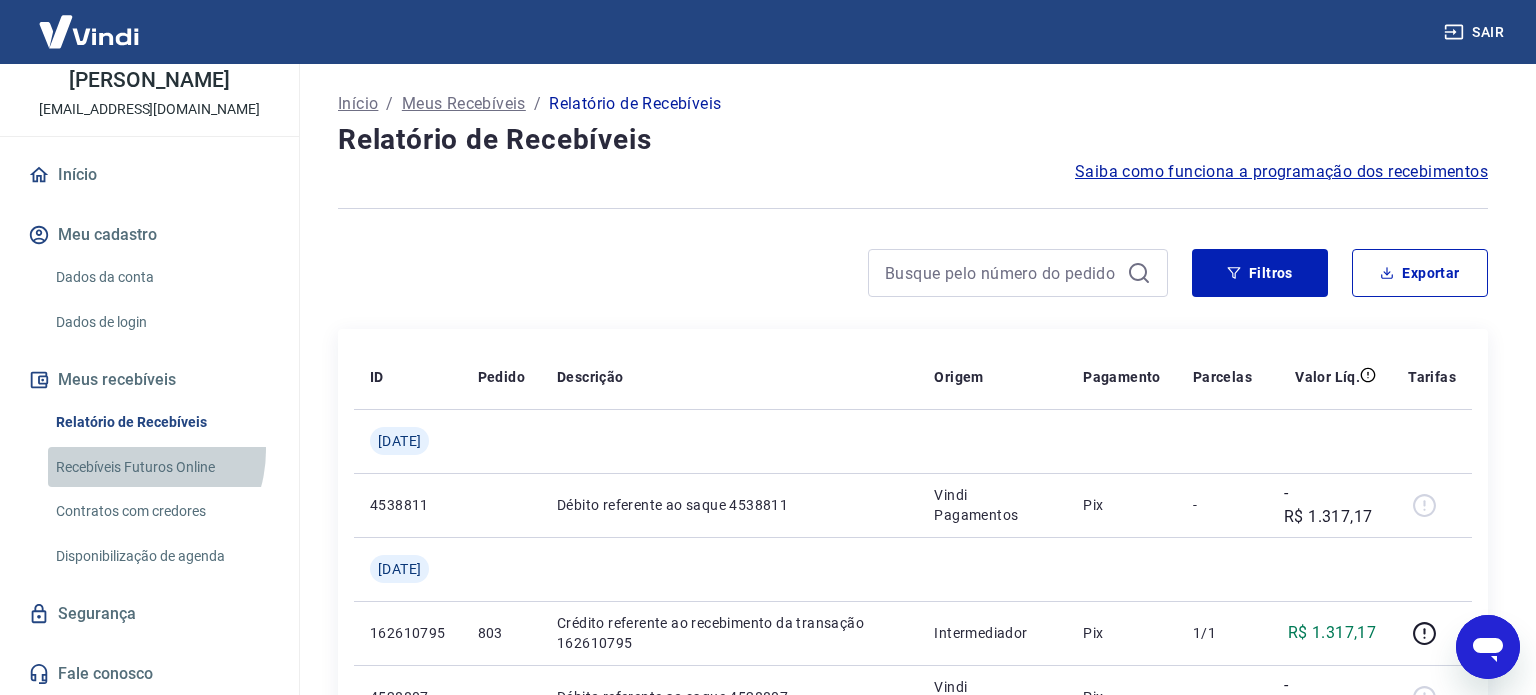 click on "Recebíveis Futuros Online" at bounding box center [161, 467] 